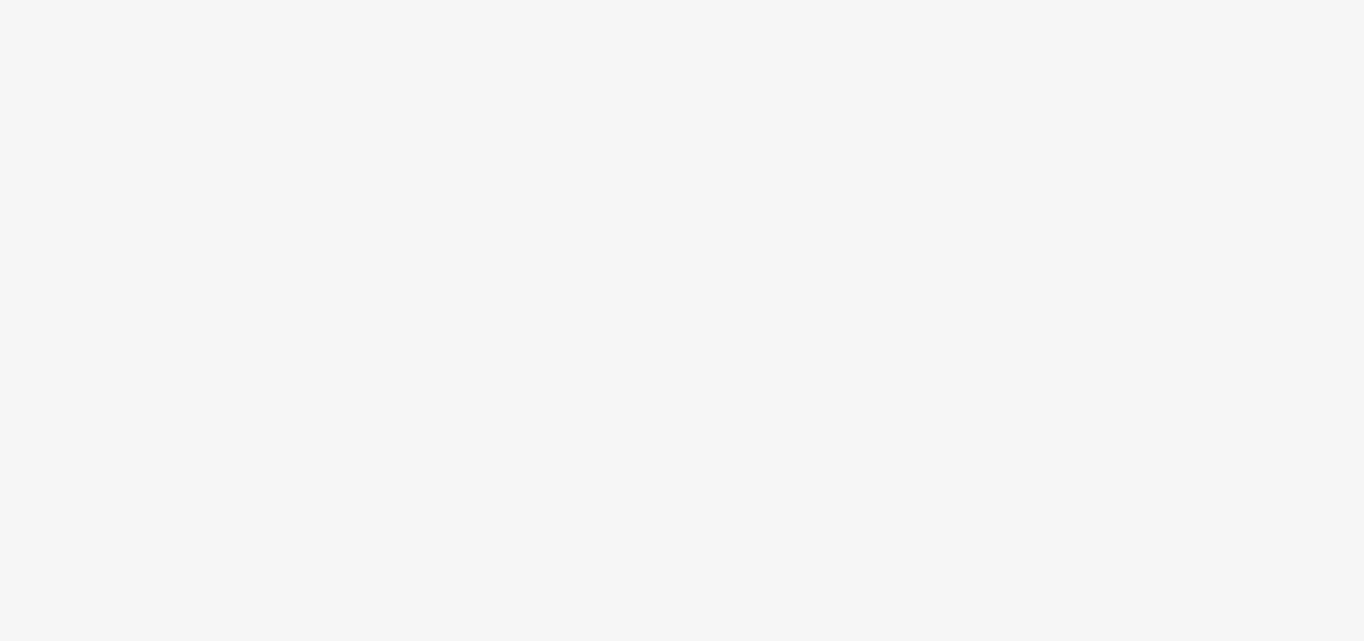 scroll, scrollTop: 0, scrollLeft: 0, axis: both 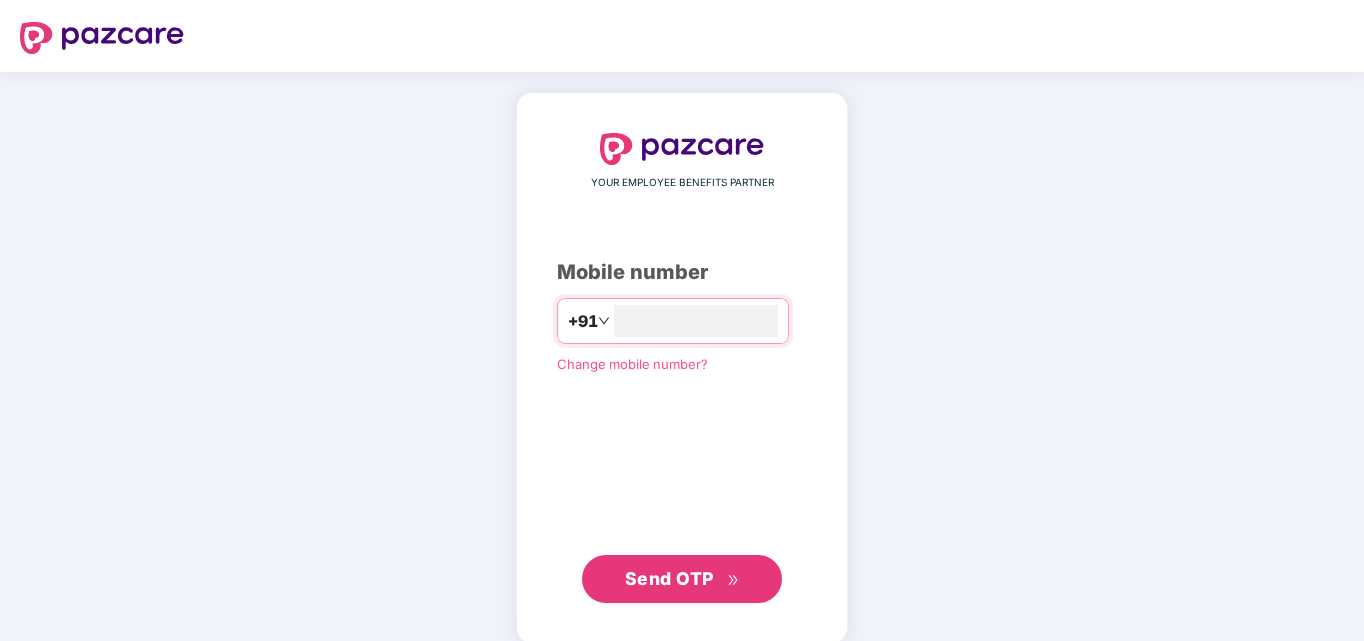 type on "**********" 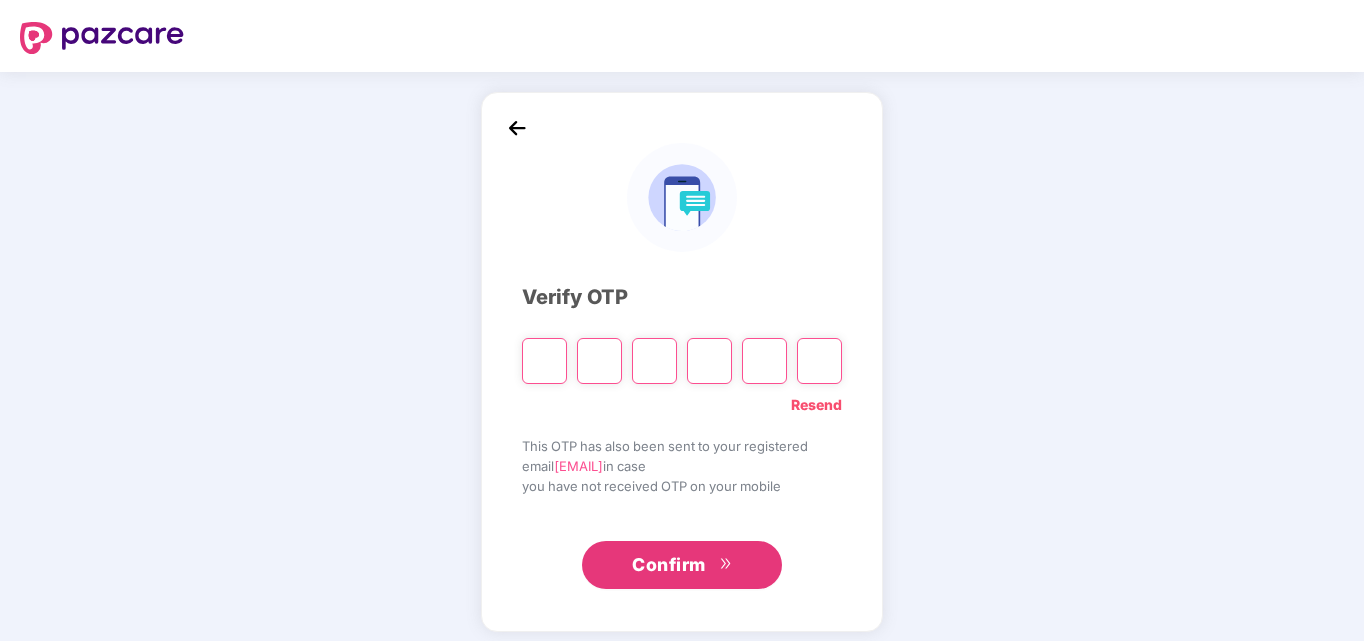 type on "*" 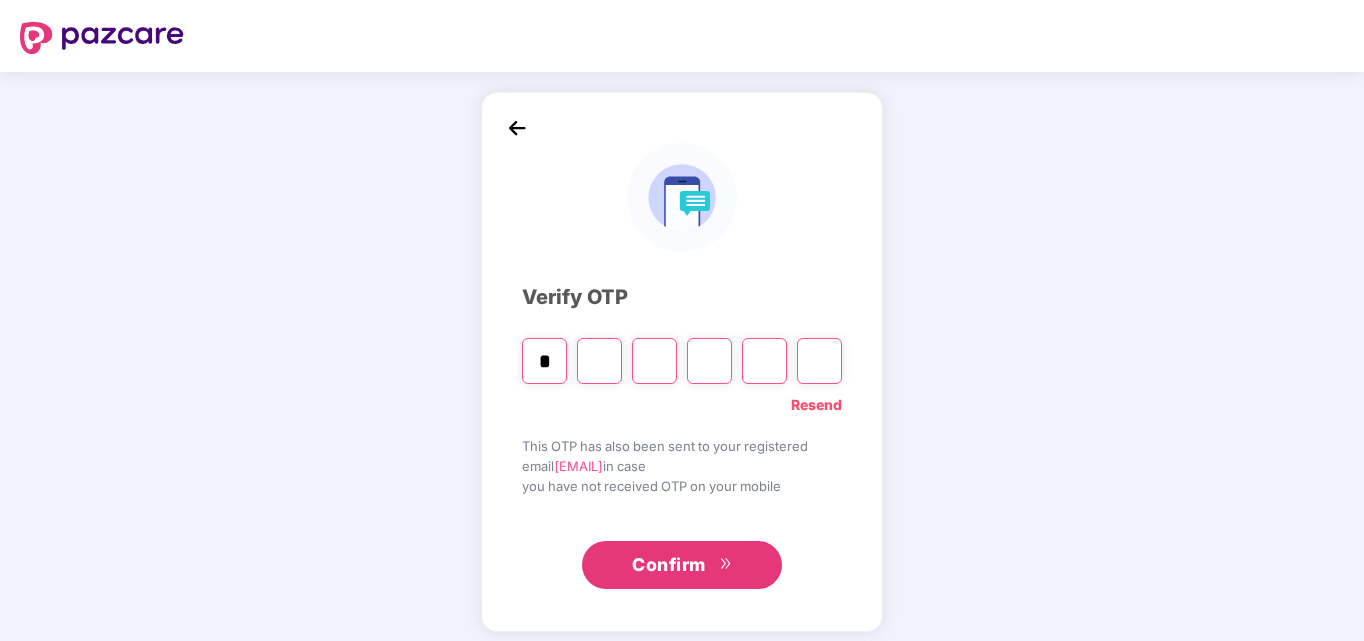 type on "*" 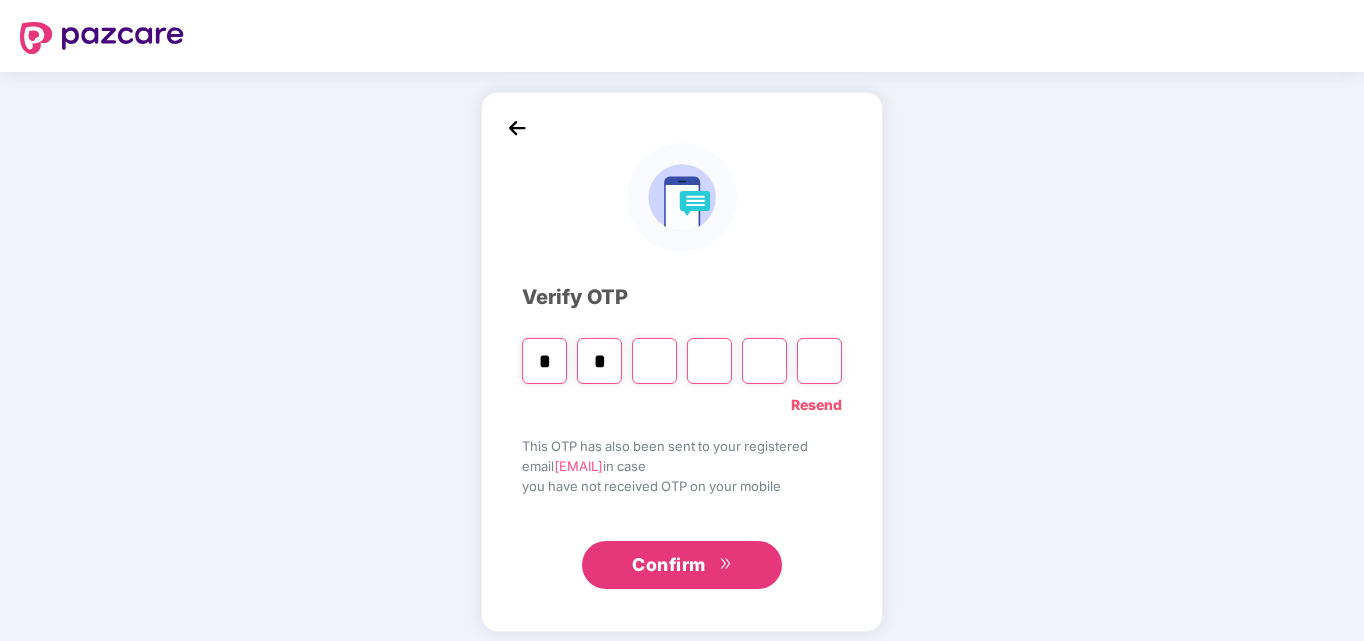 type on "*" 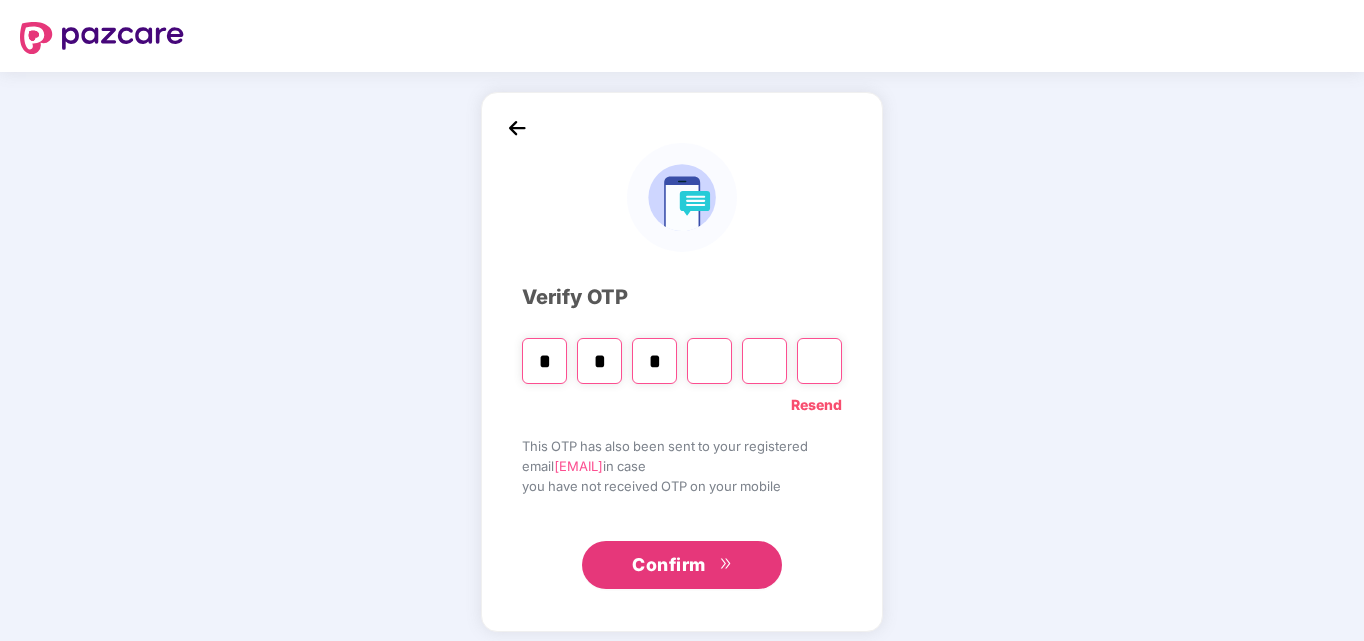 type on "*" 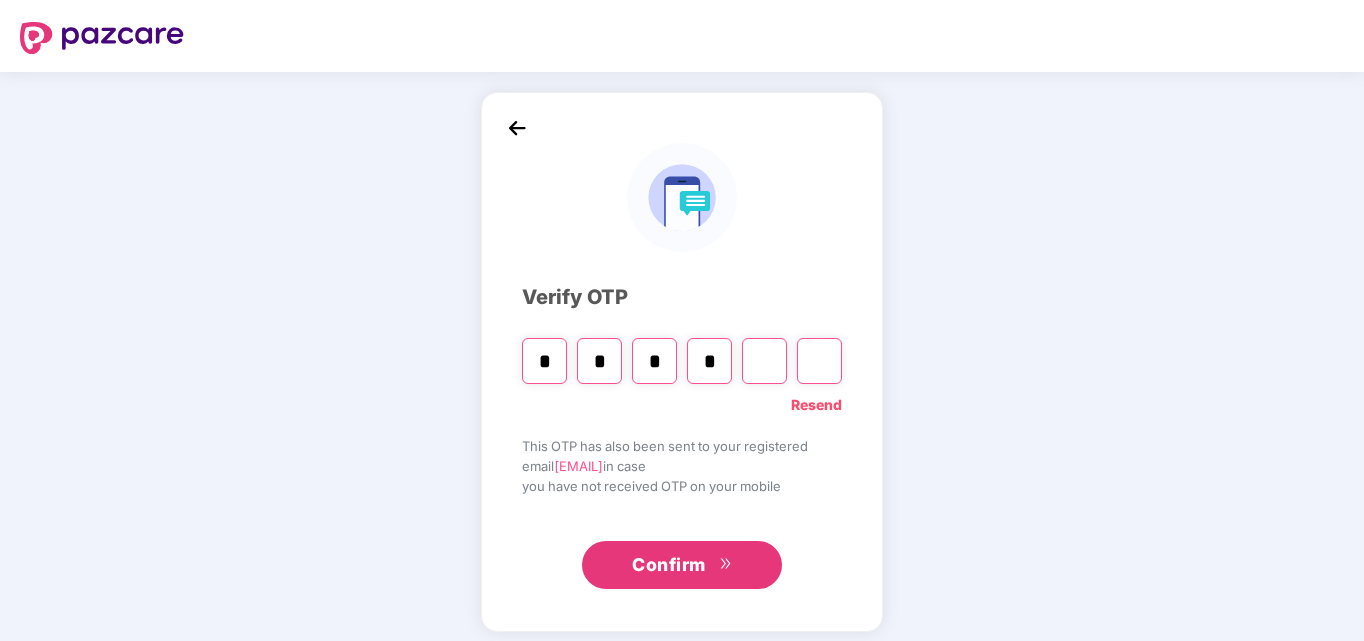 type on "*" 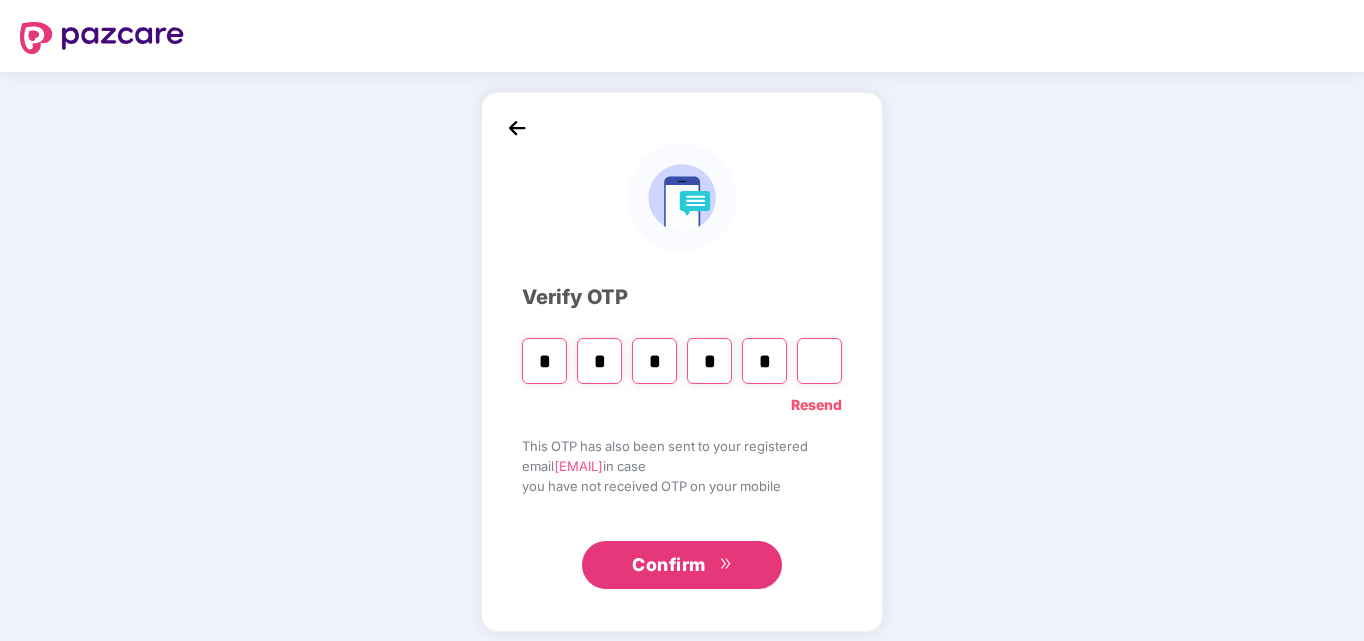 type on "*" 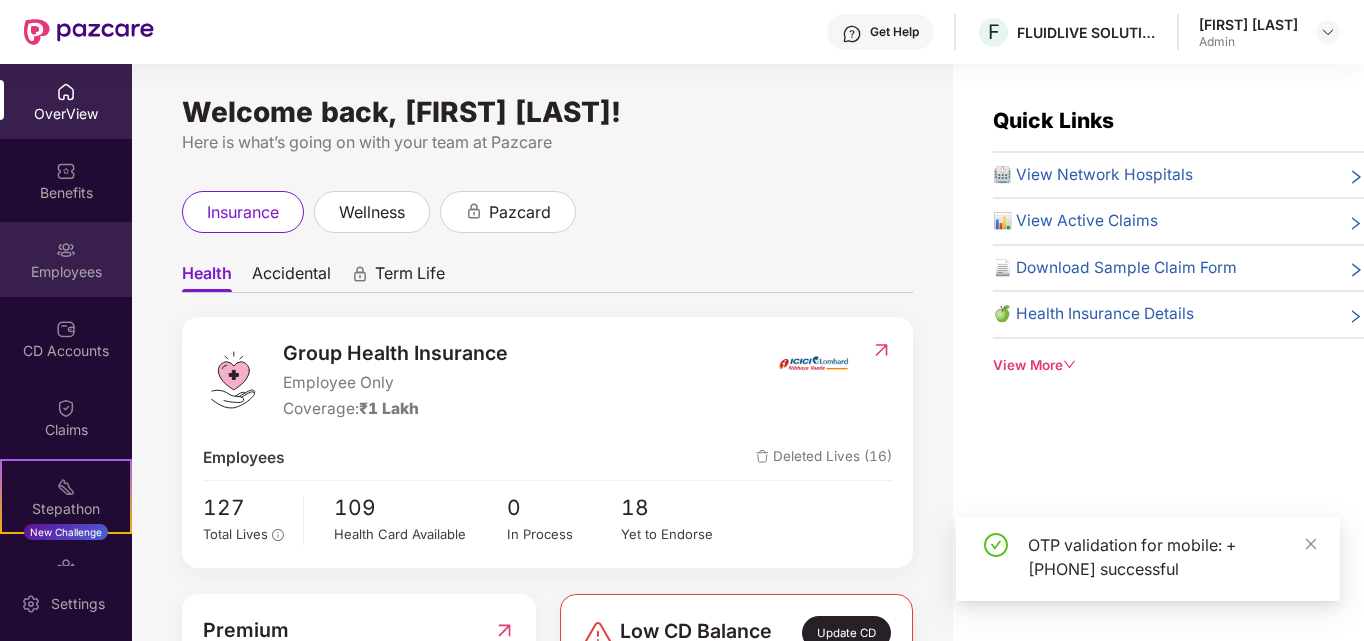 click on "Employees" at bounding box center [66, 272] 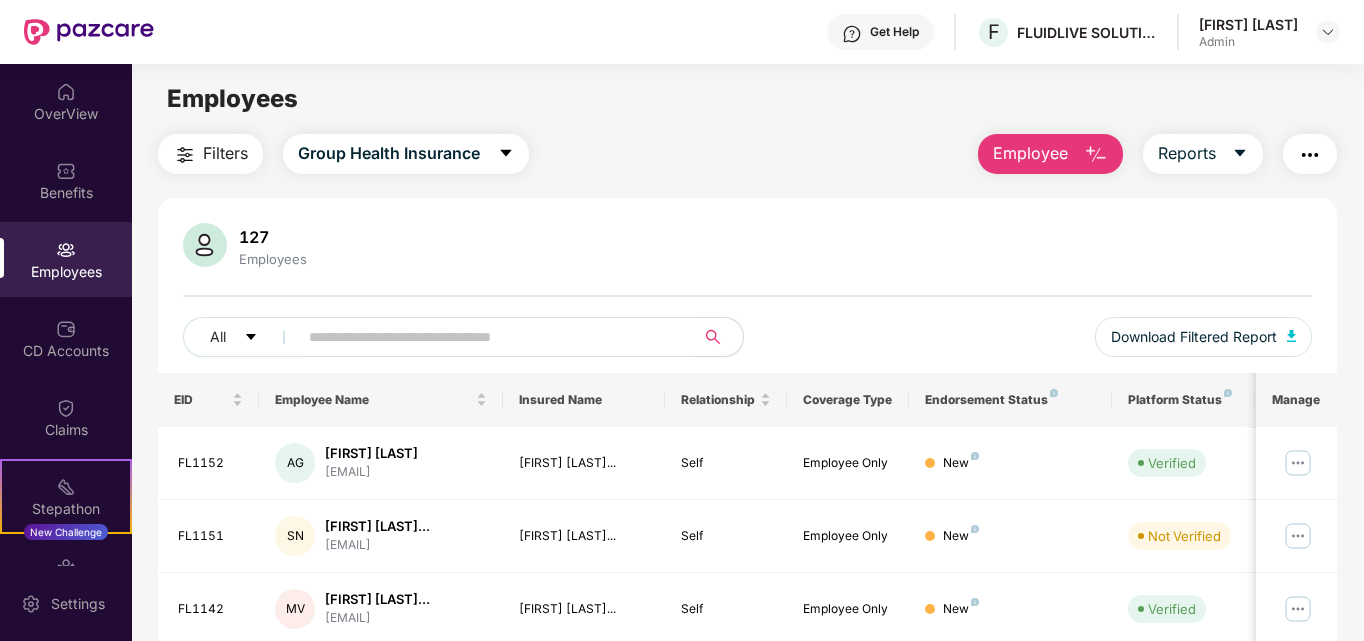 click on "All Download Filtered Report" at bounding box center [748, 345] 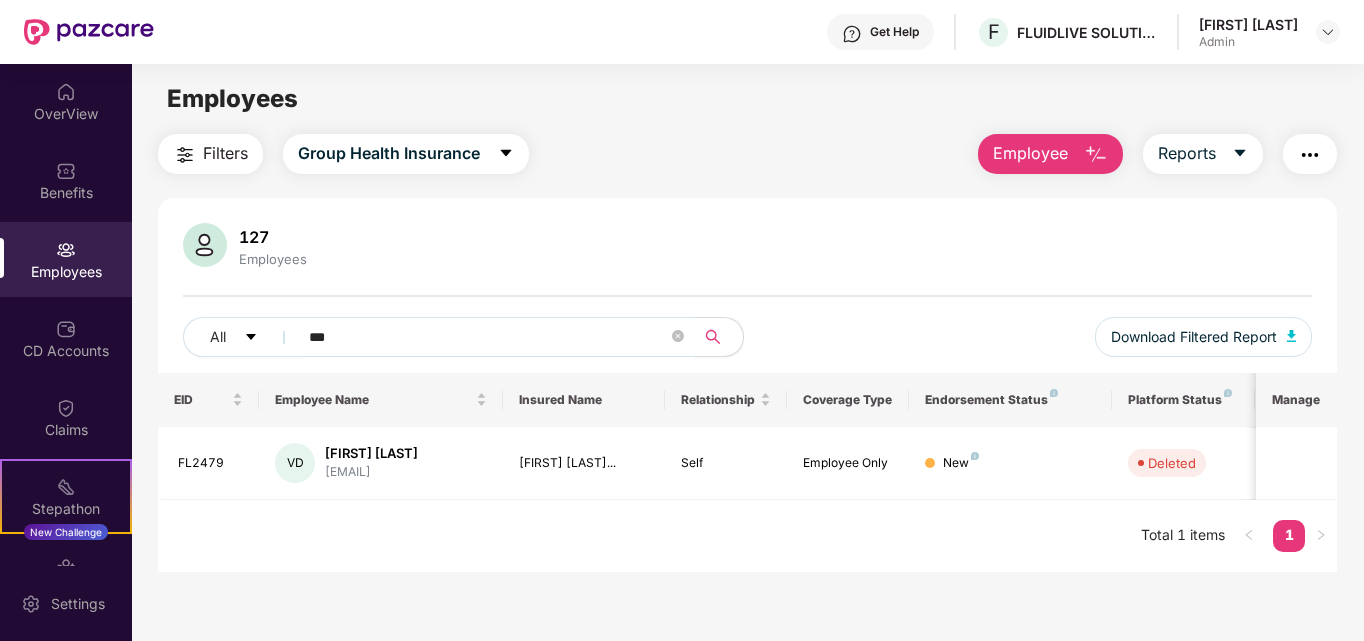 type on "***" 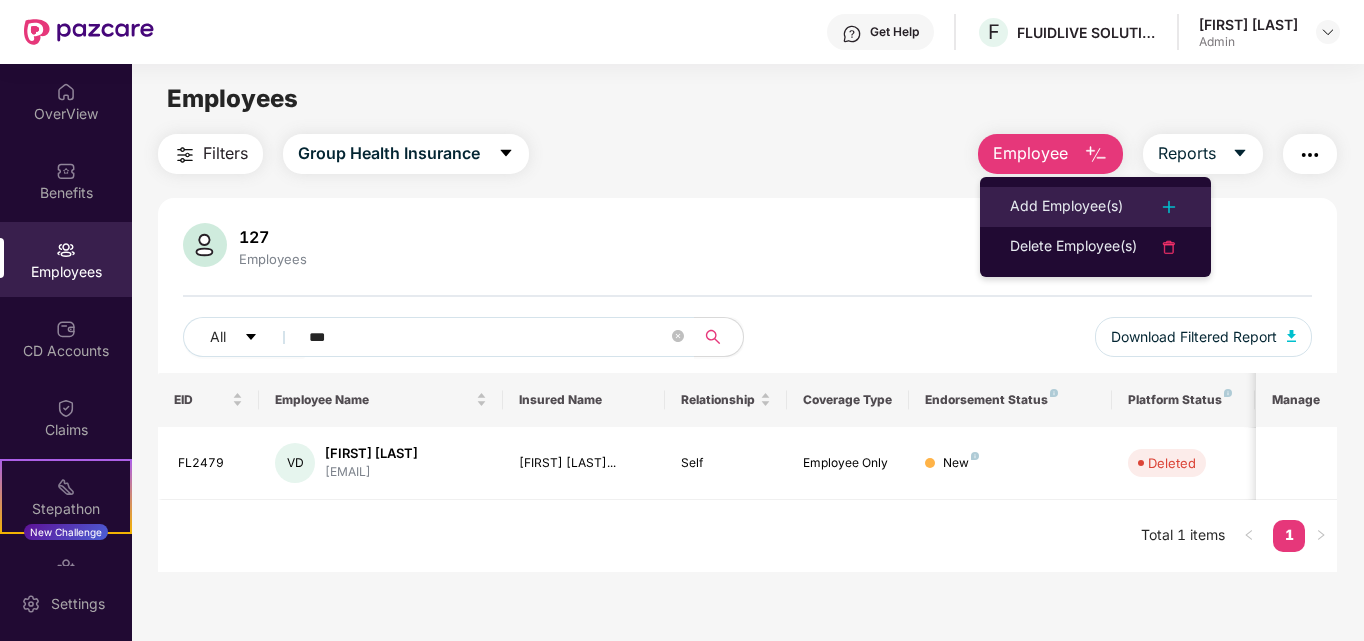 click on "Add Employee(s)" at bounding box center [1066, 207] 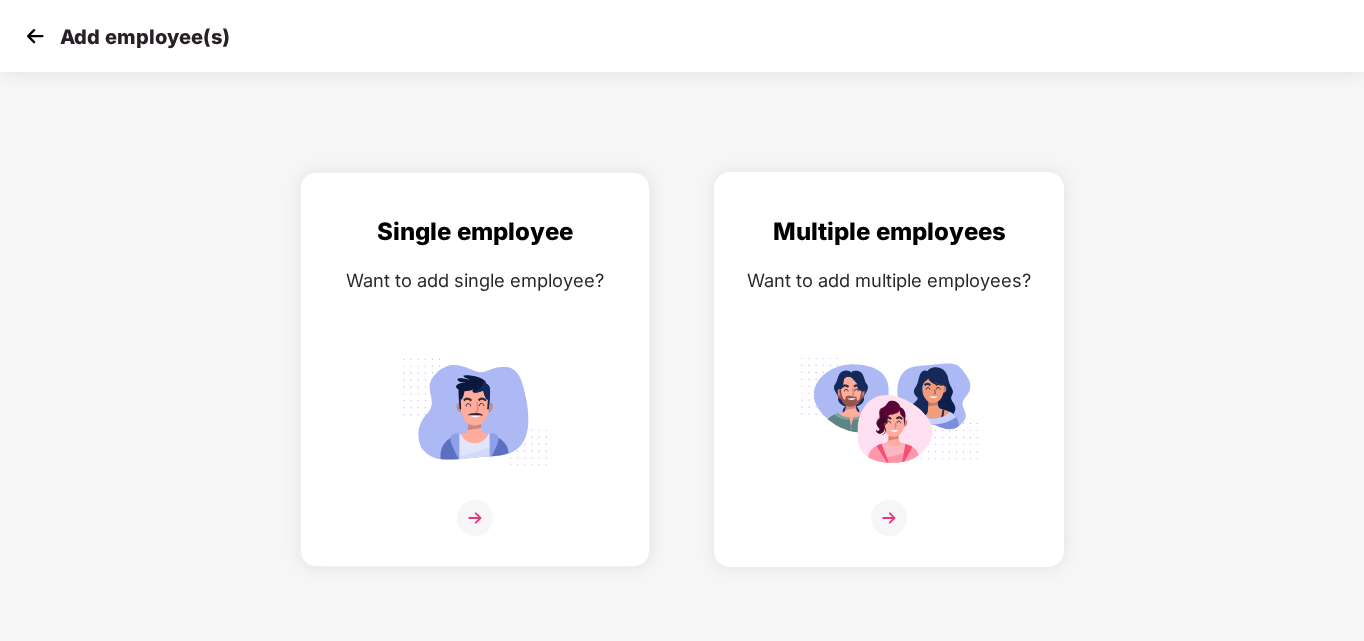click at bounding box center [889, 518] 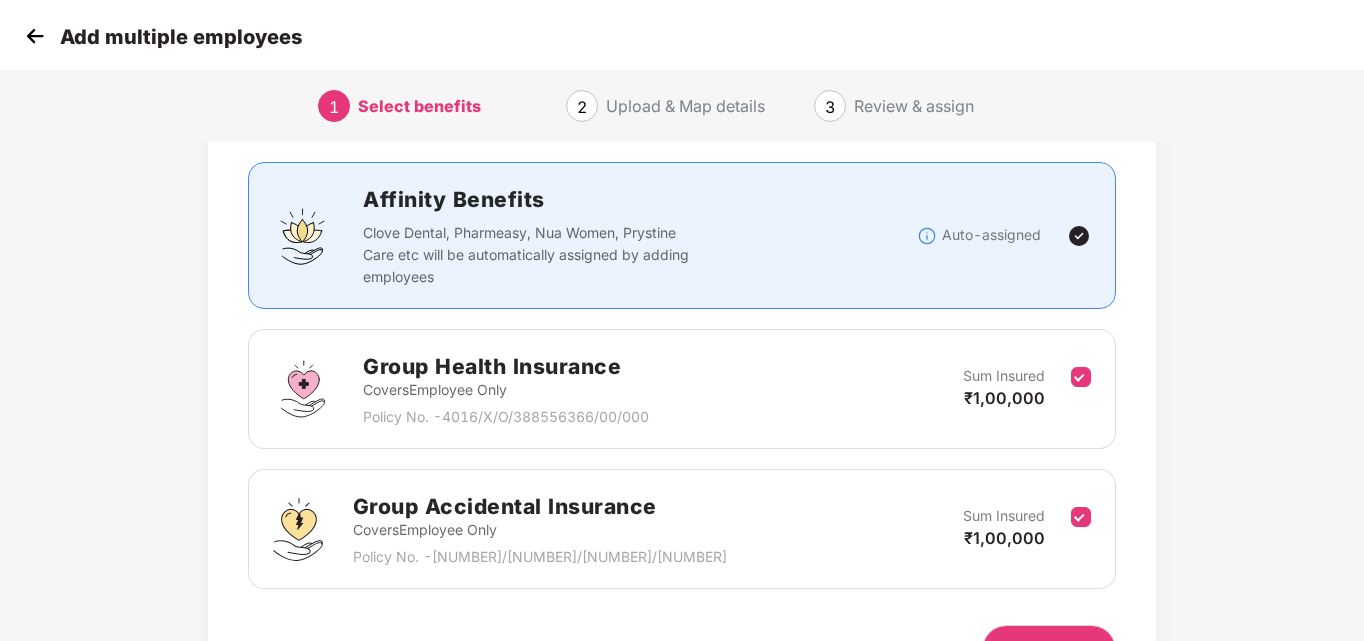 scroll, scrollTop: 238, scrollLeft: 0, axis: vertical 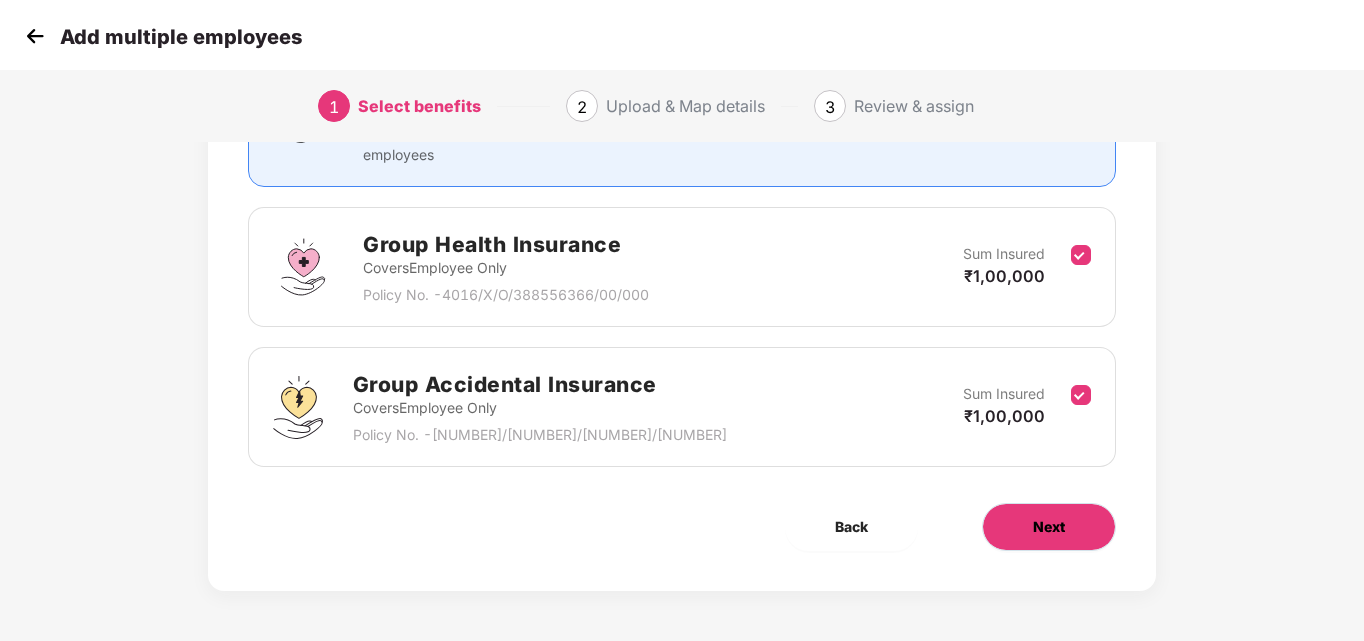 click on "Next" at bounding box center (1049, 527) 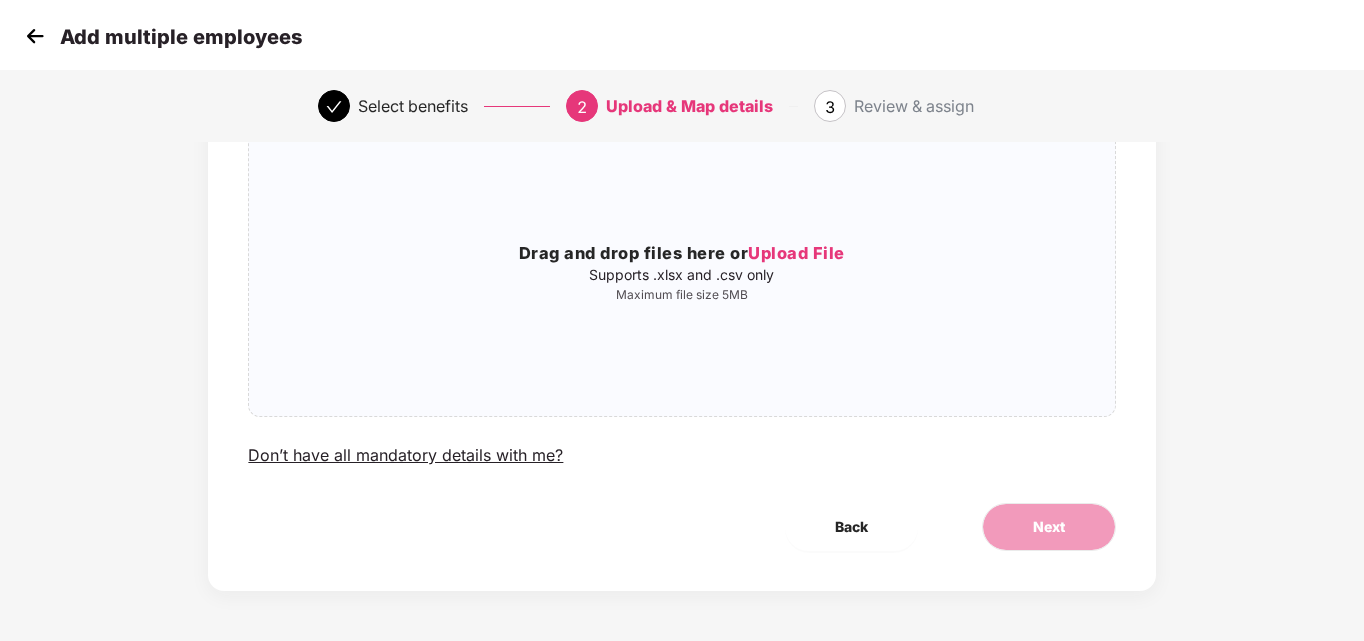 scroll, scrollTop: 0, scrollLeft: 0, axis: both 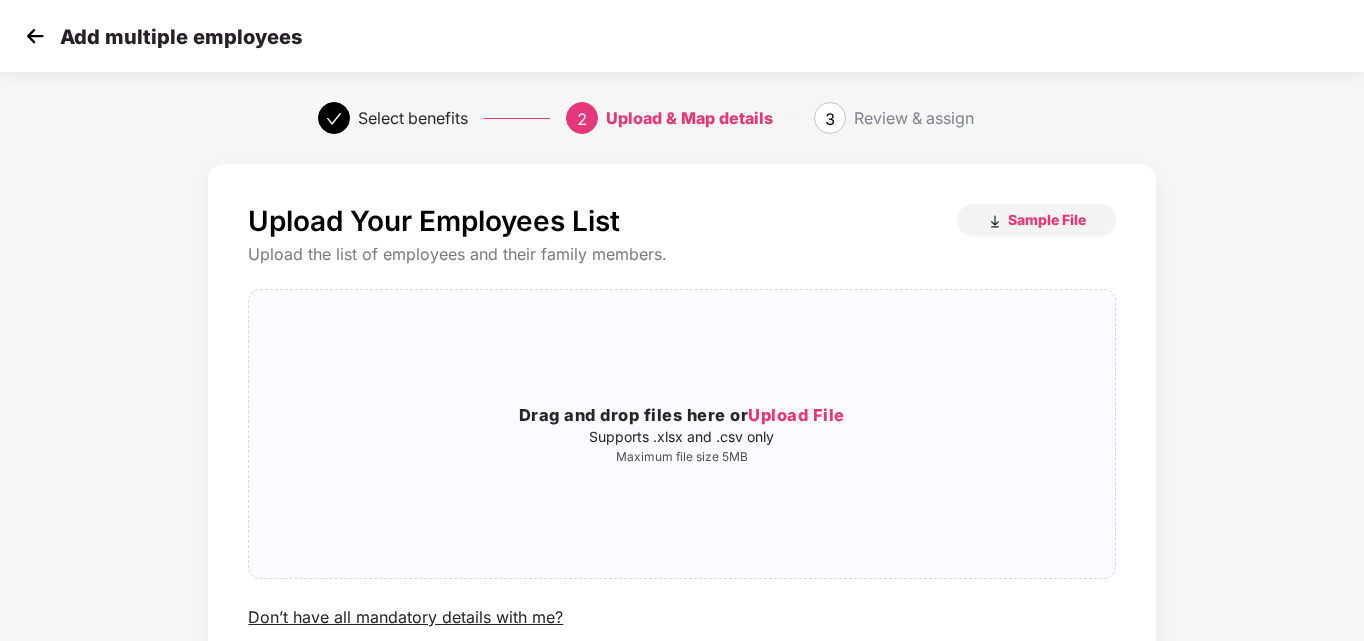 click at bounding box center (35, 36) 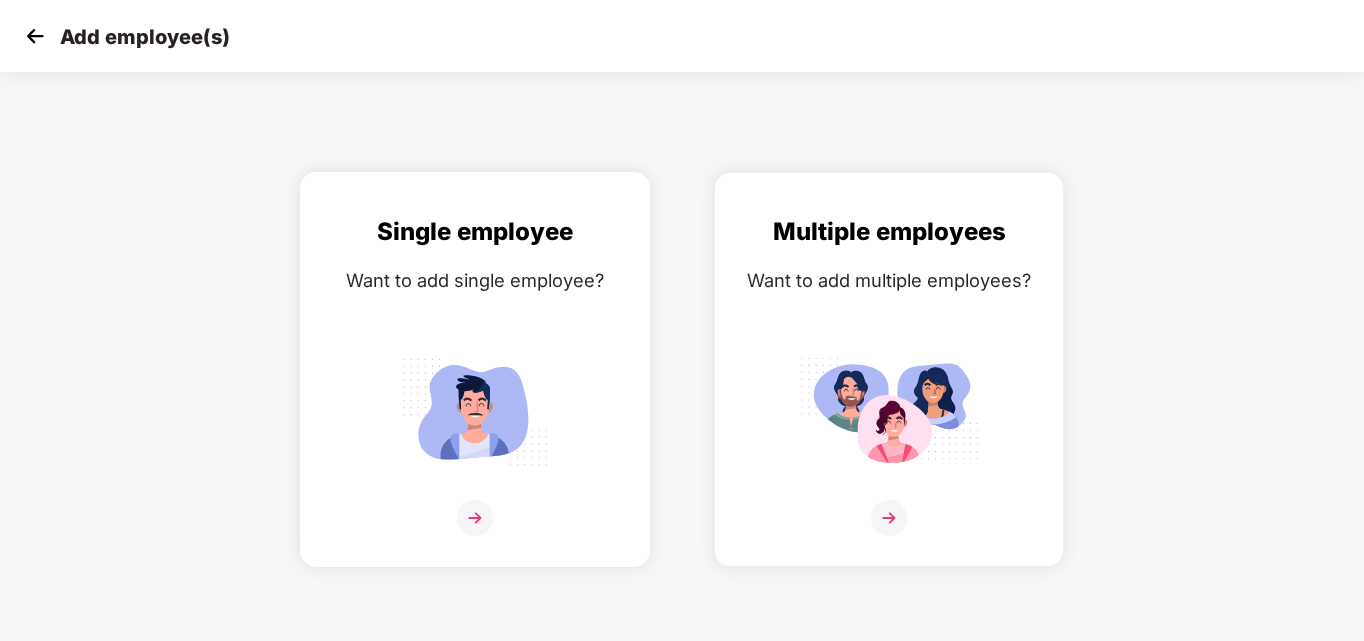 click on "Single employee Want to add single employee?" at bounding box center (475, 387) 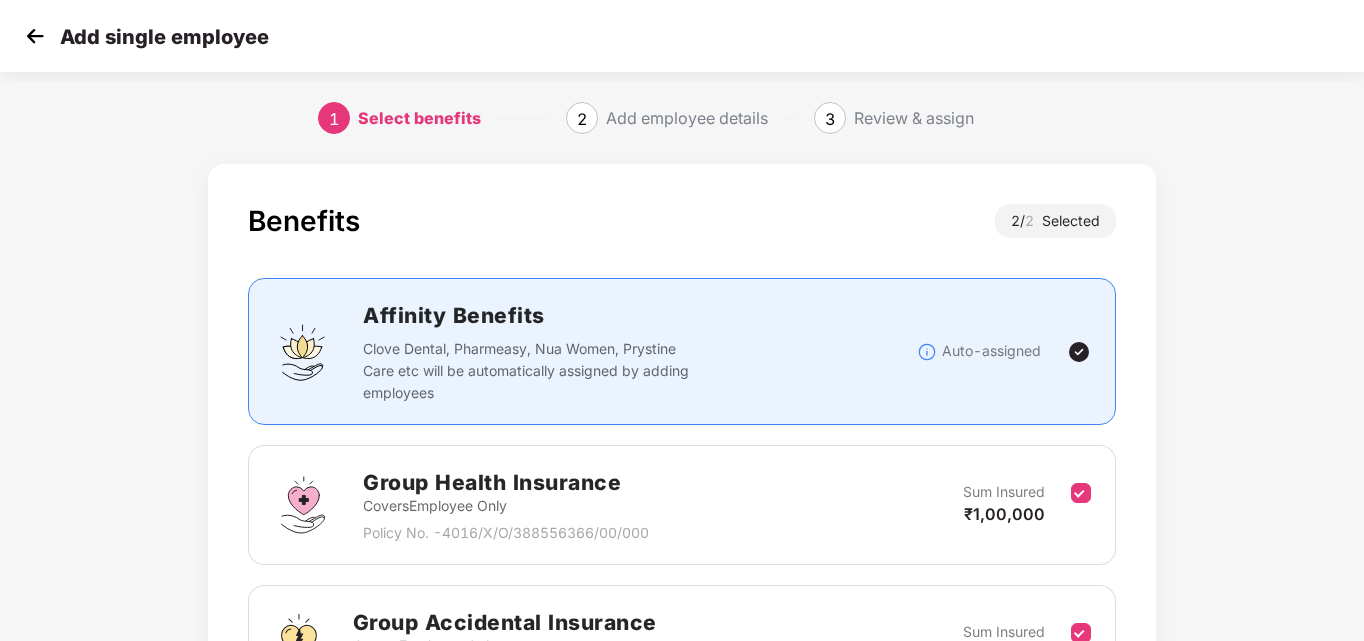 scroll, scrollTop: 238, scrollLeft: 0, axis: vertical 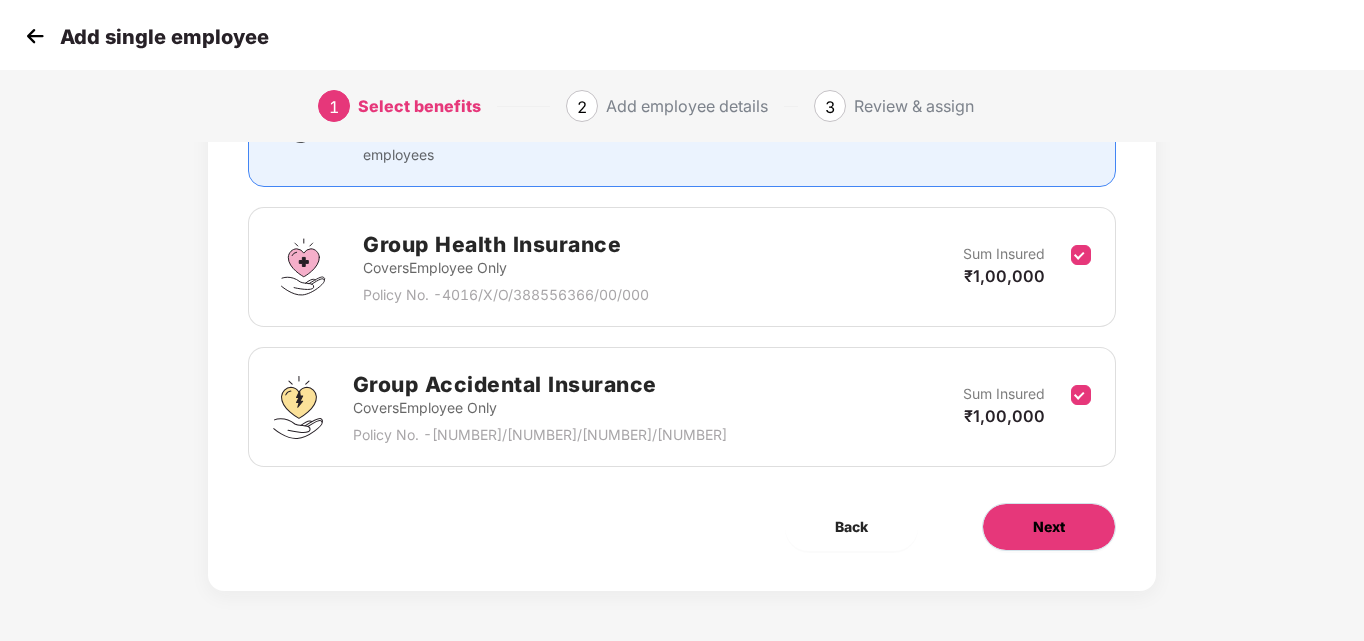 click on "Next" at bounding box center [1049, 527] 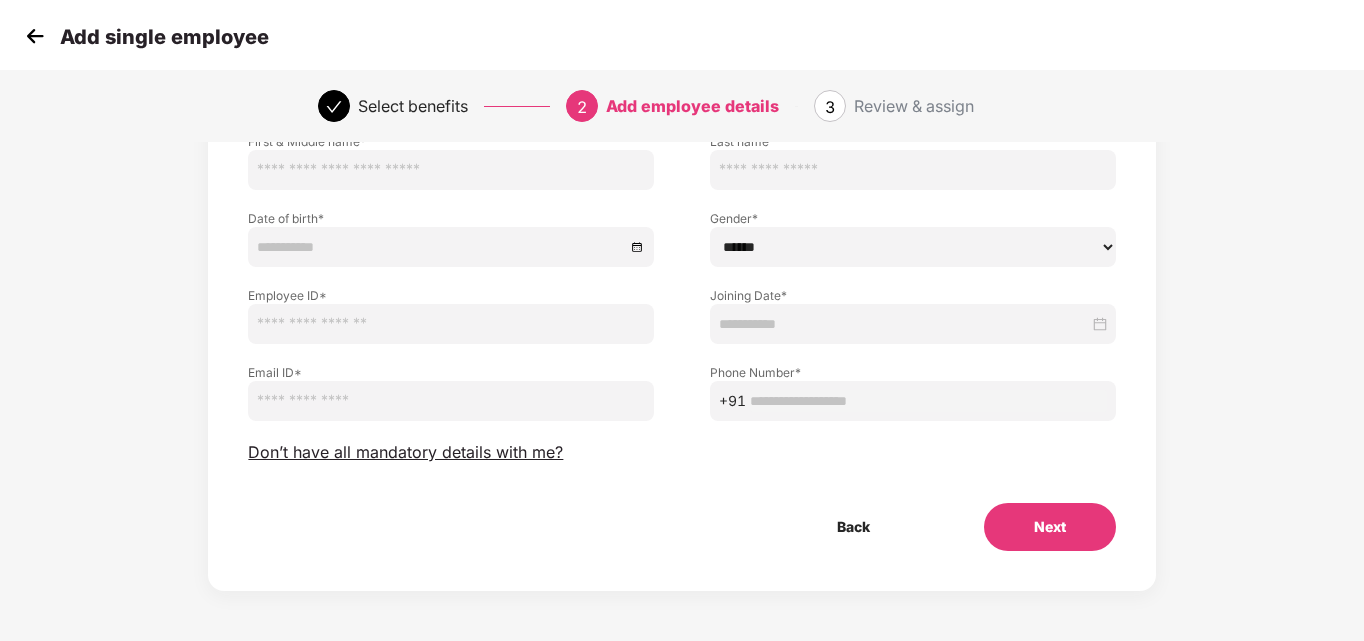 scroll, scrollTop: 0, scrollLeft: 0, axis: both 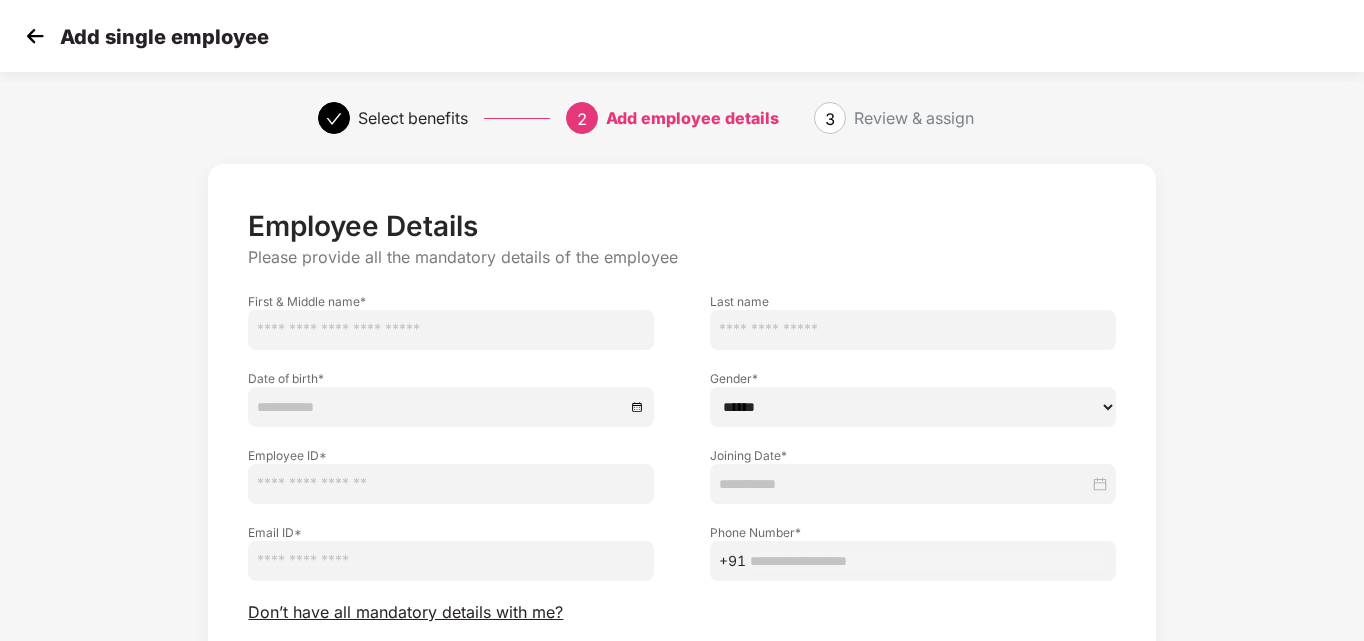 click at bounding box center [451, 330] 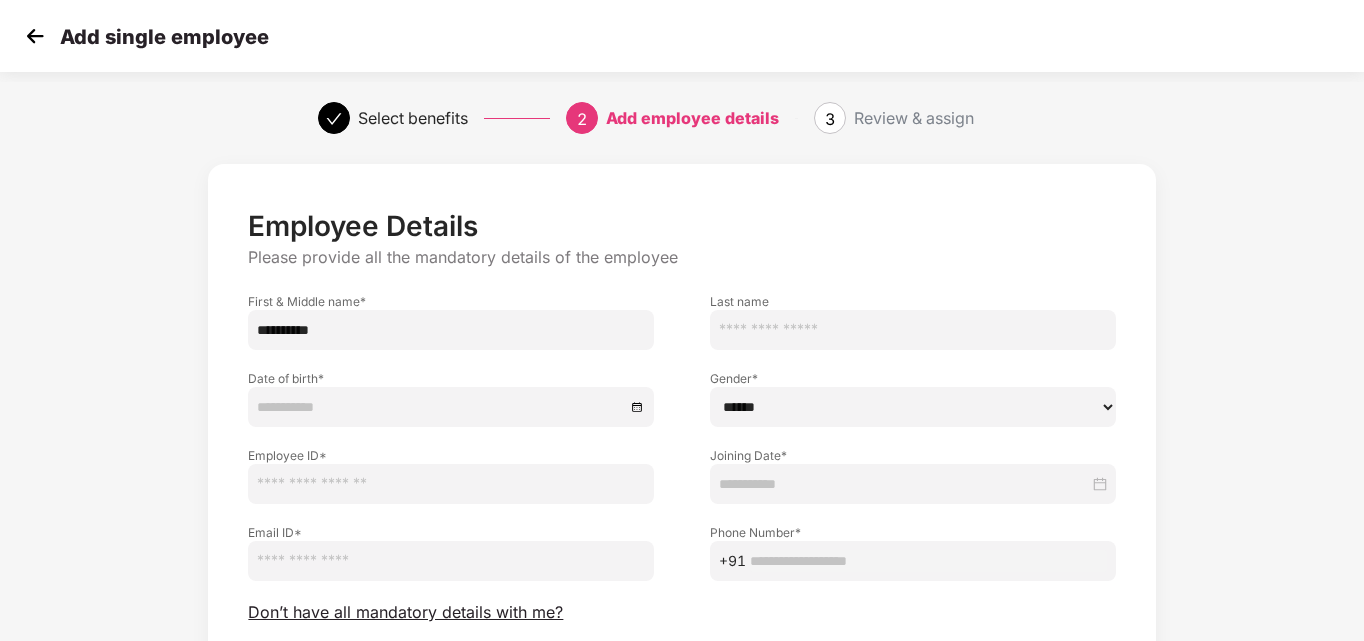 type on "**********" 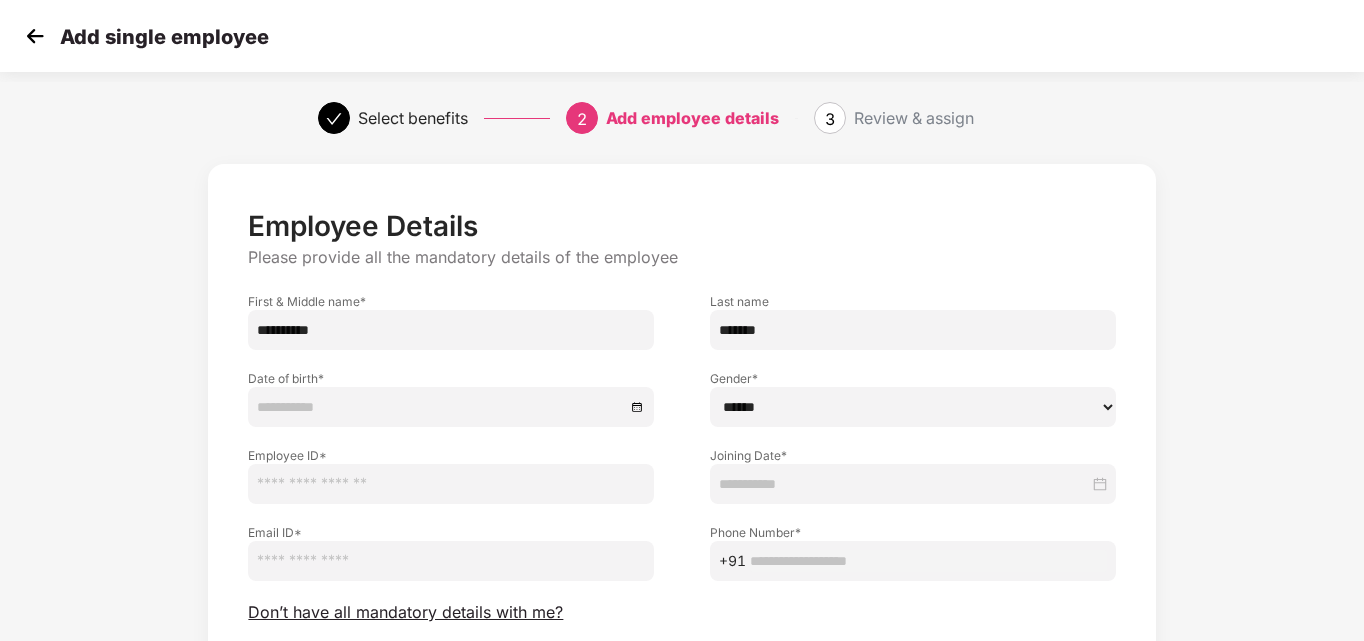 type on "*******" 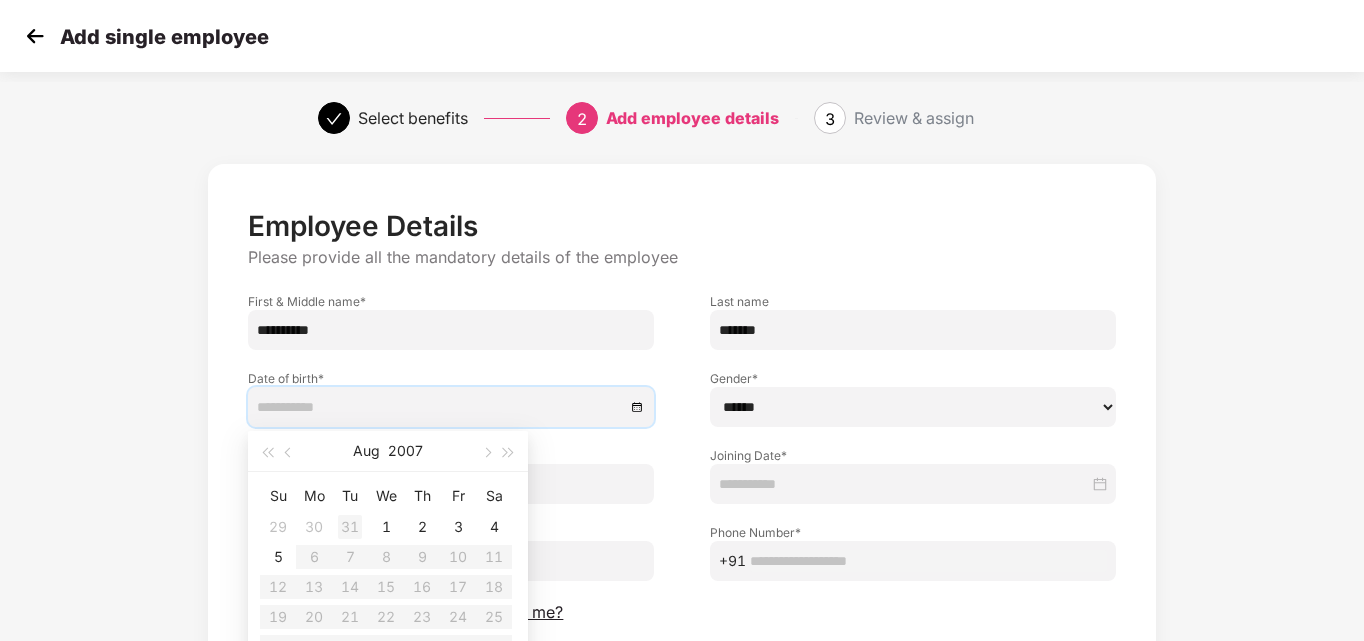 type on "**********" 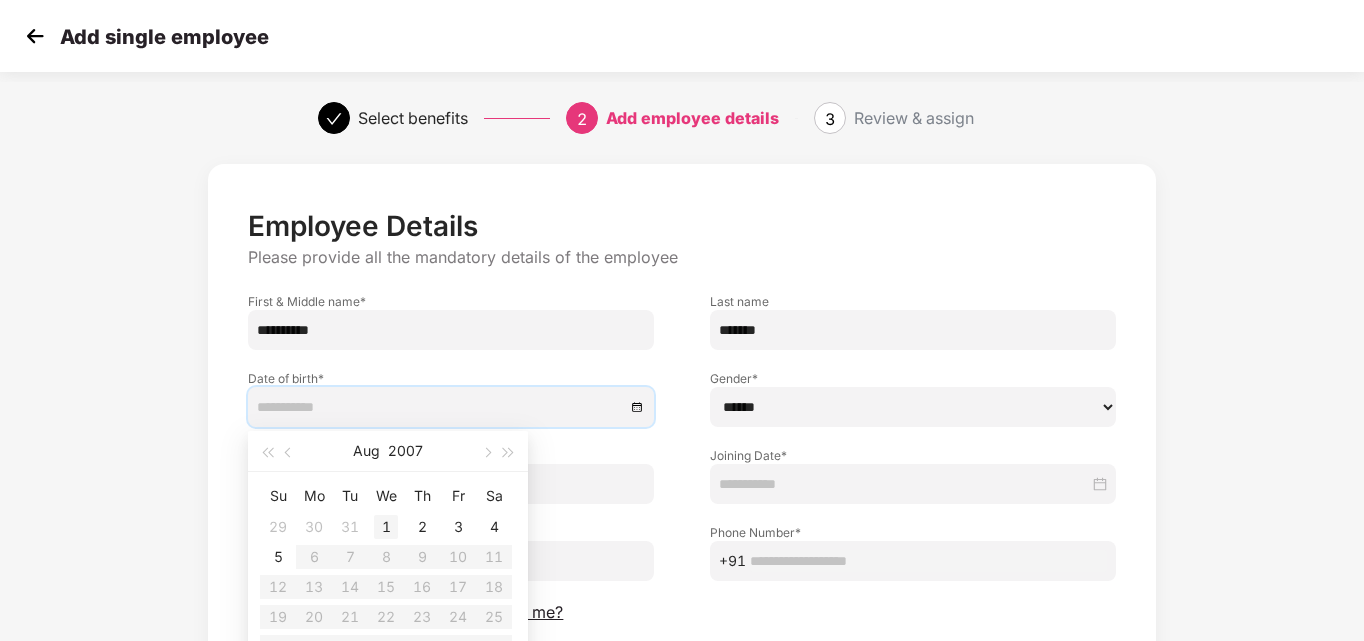 type on "**********" 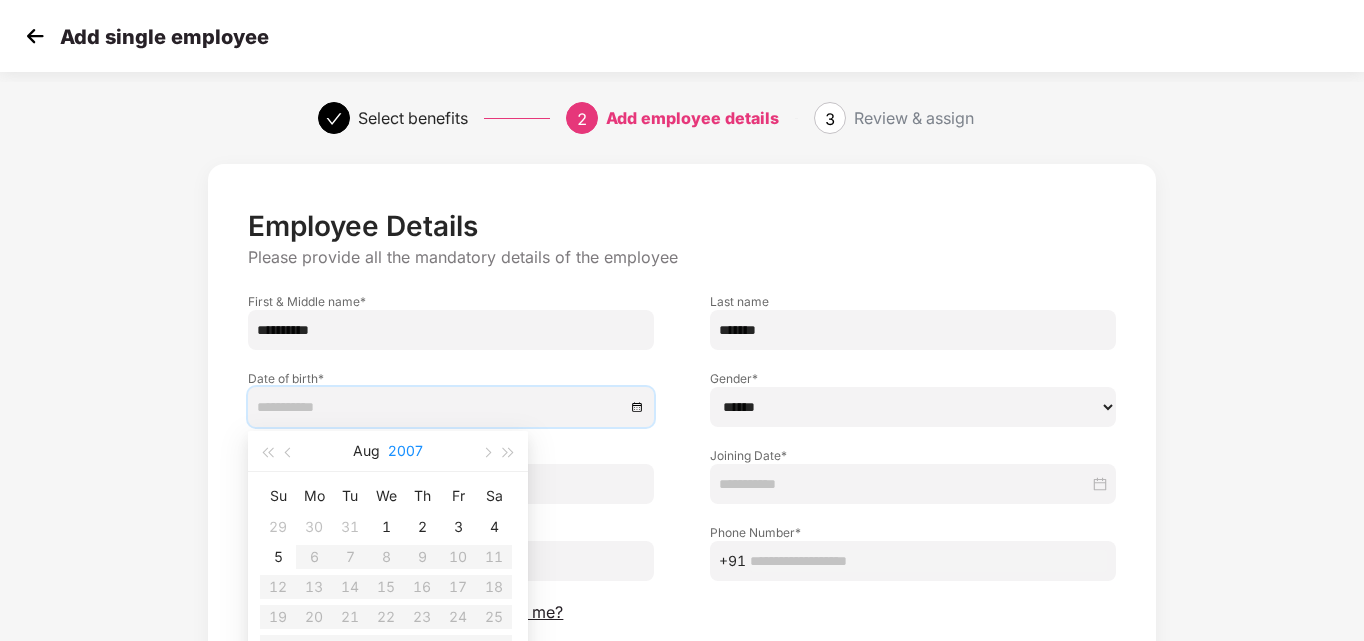 click on "2007" at bounding box center [405, 451] 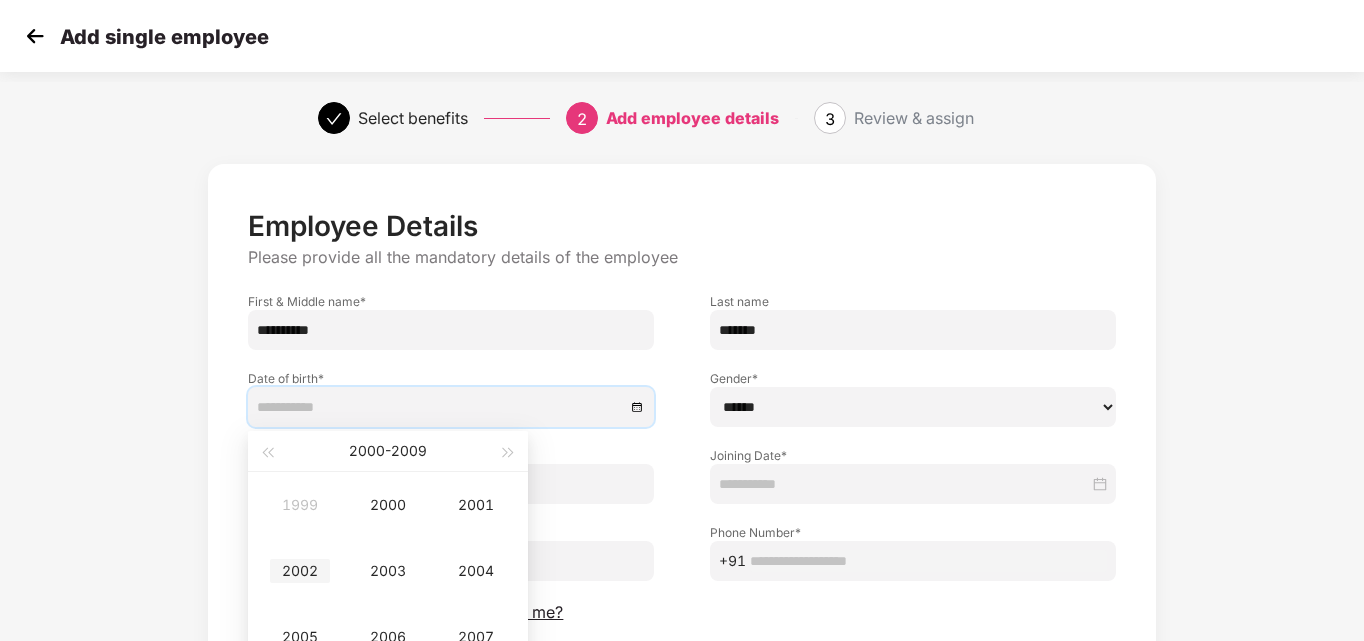 type on "**********" 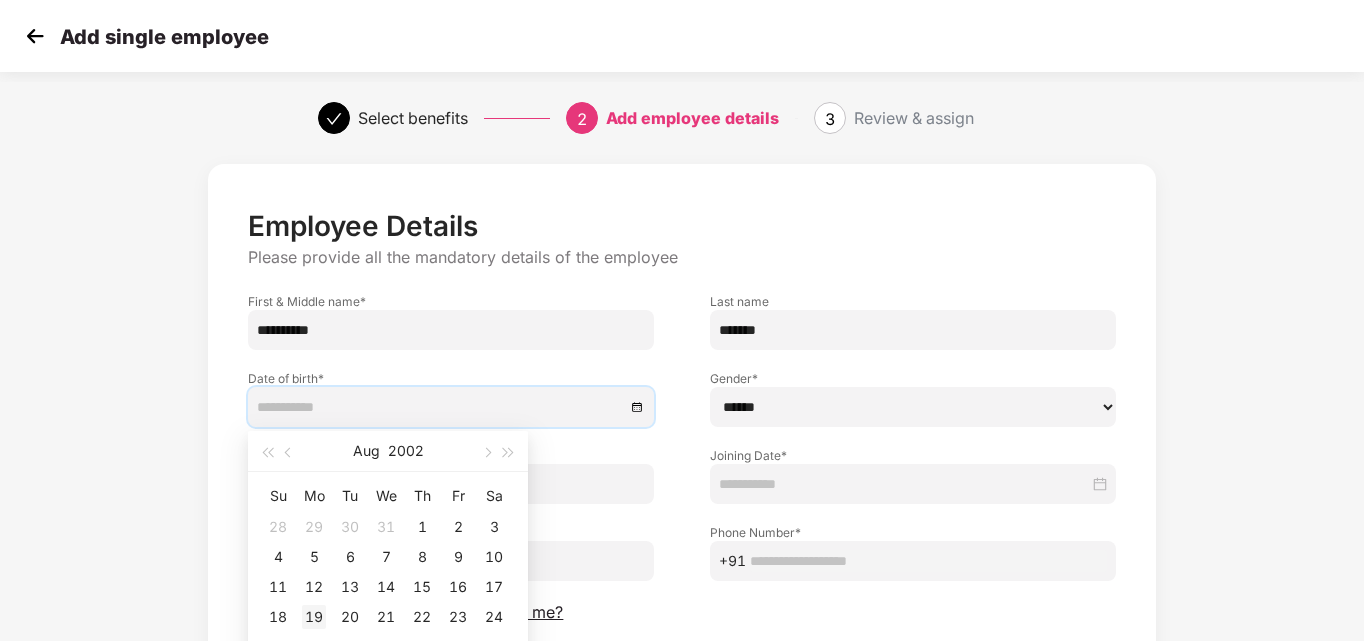 type on "**********" 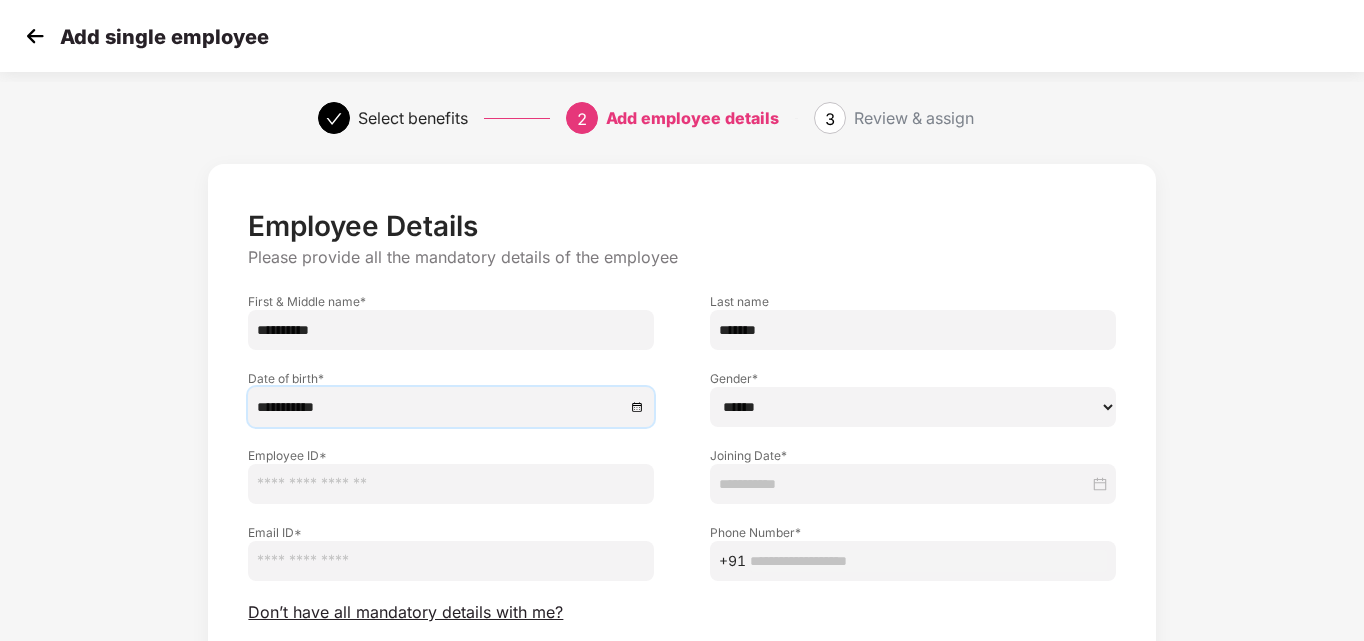 click on "****** **** ******" at bounding box center [913, 407] 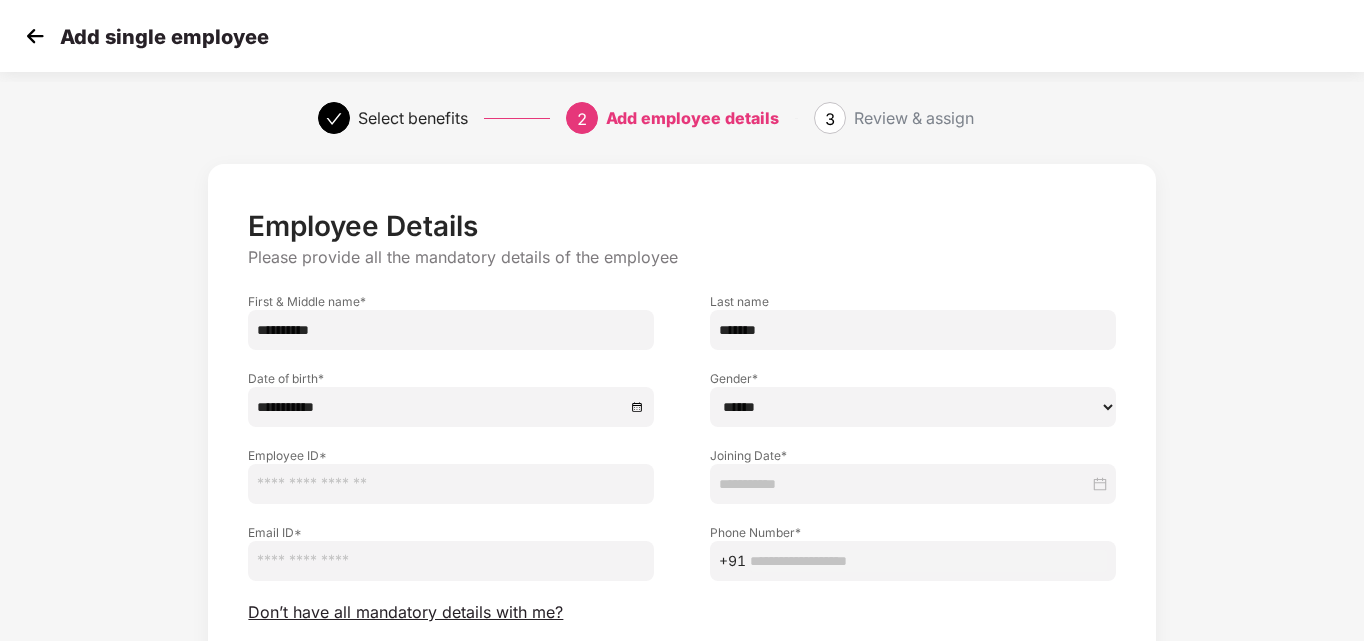 select on "****" 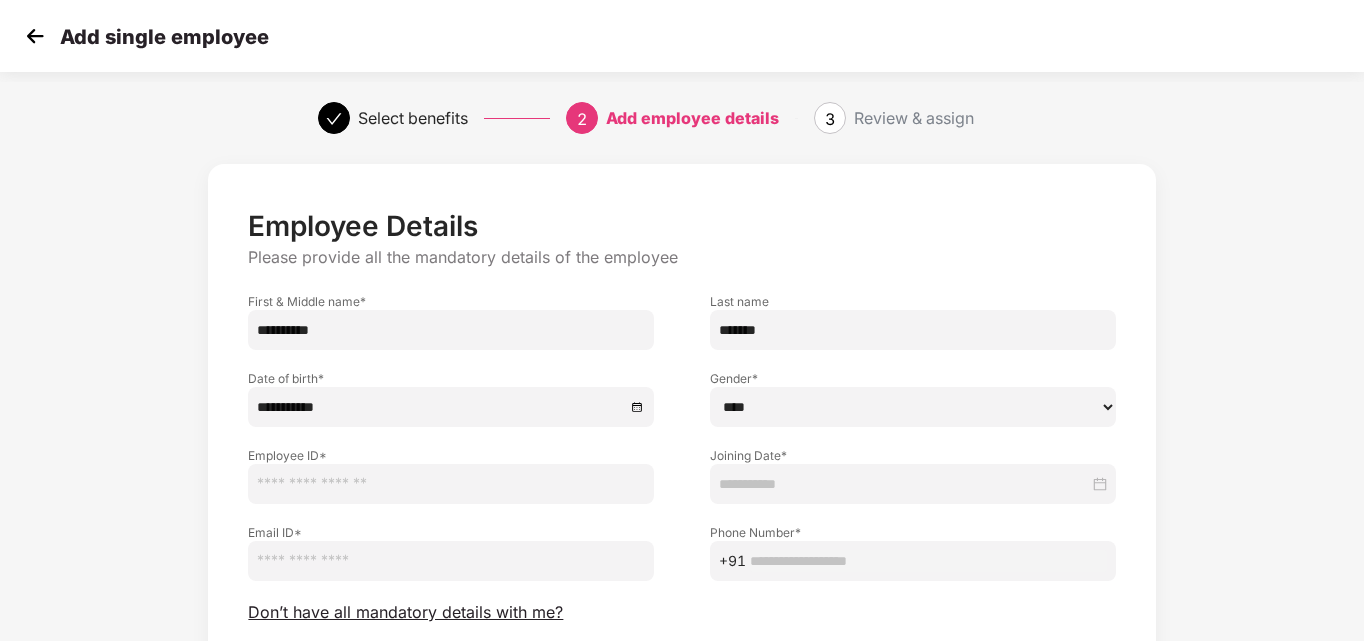 click on "****** **** ******" at bounding box center (913, 407) 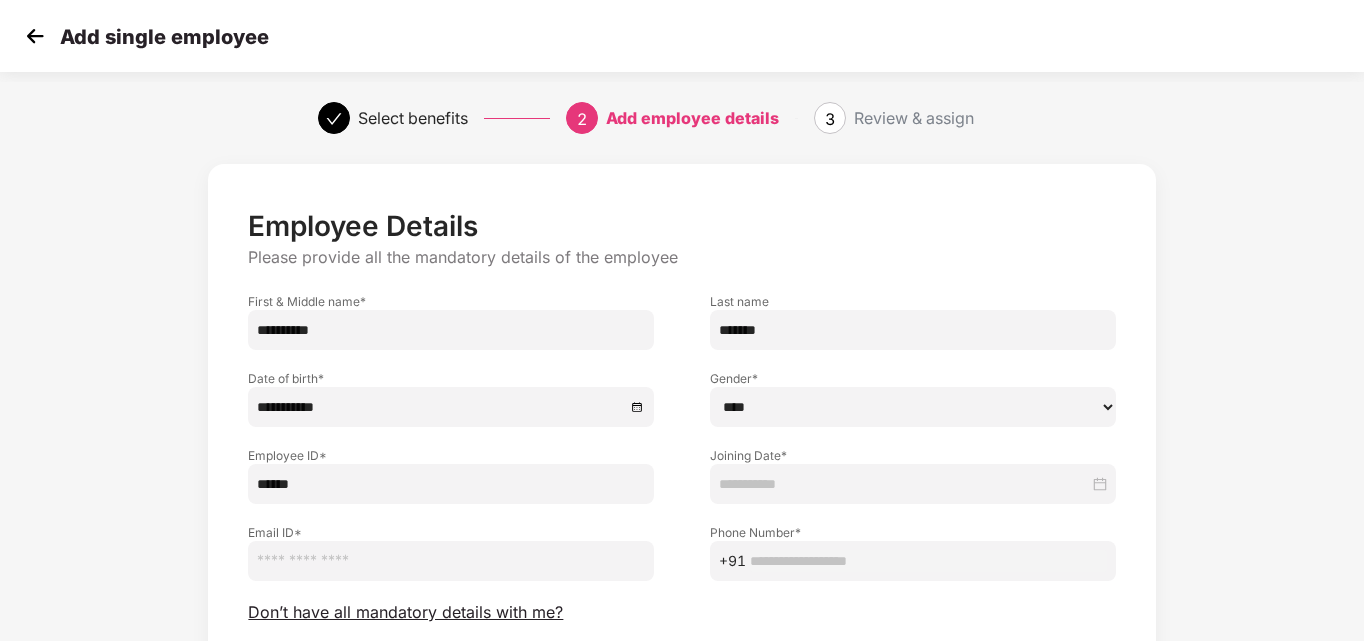 type on "******" 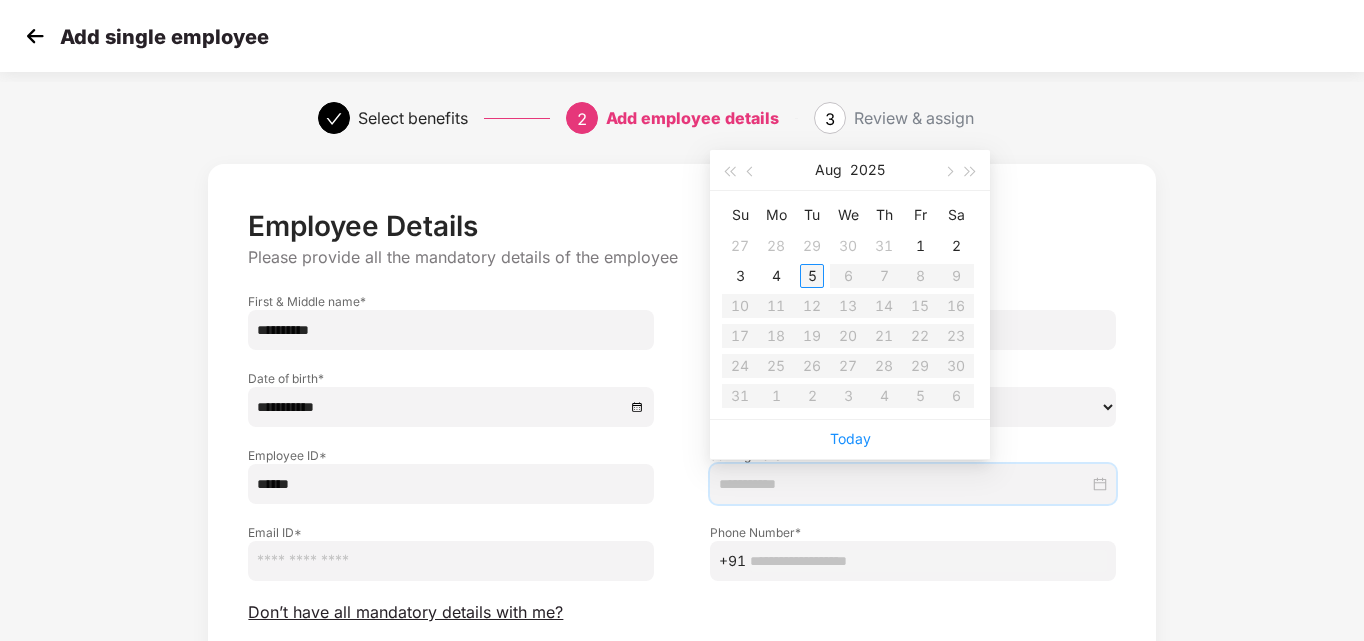 type on "**********" 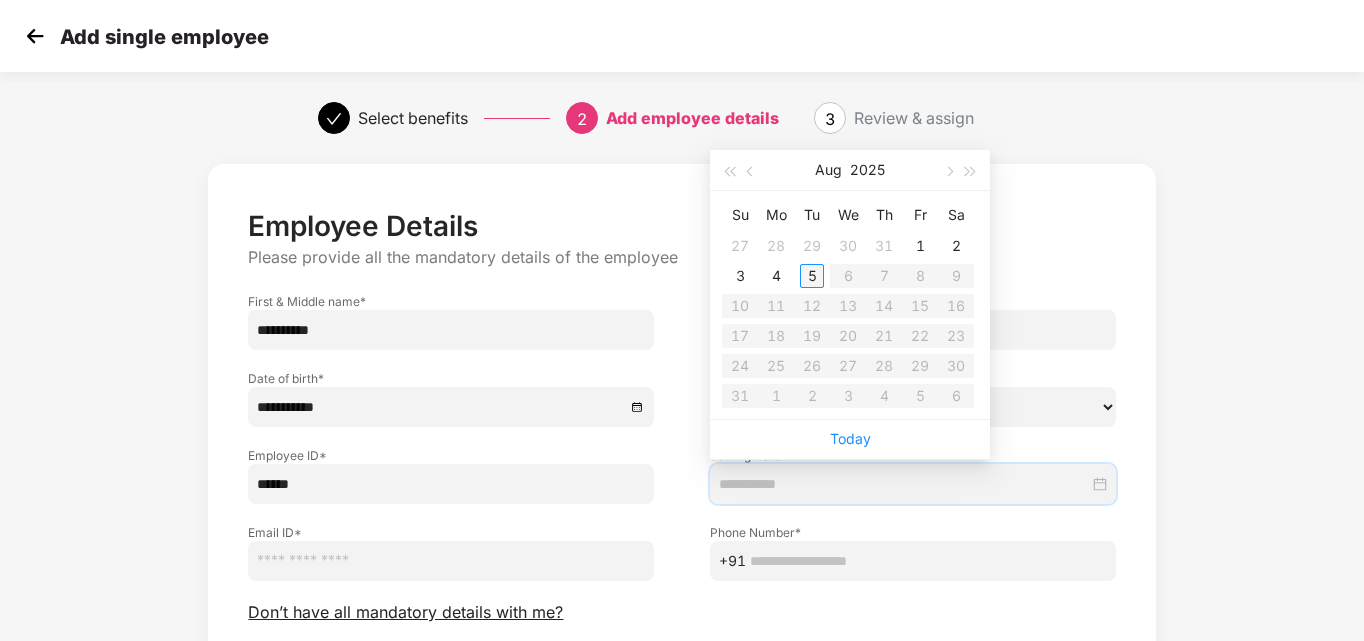 click on "5" at bounding box center (812, 276) 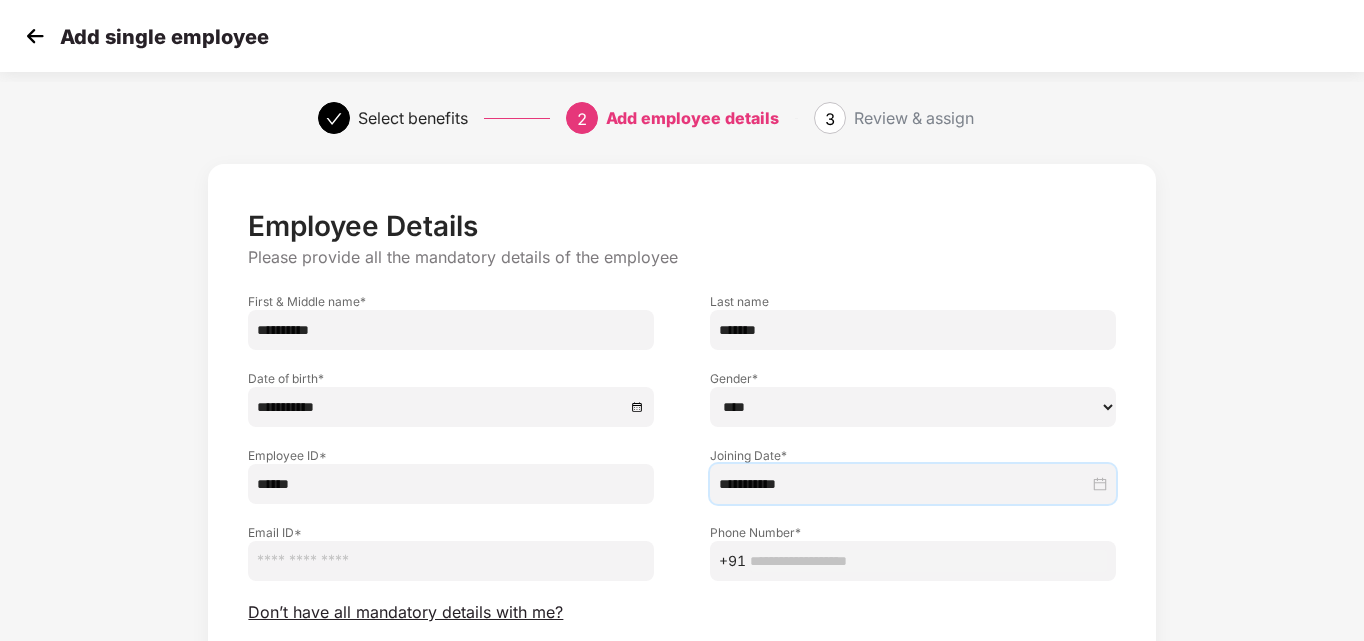 click at bounding box center [451, 561] 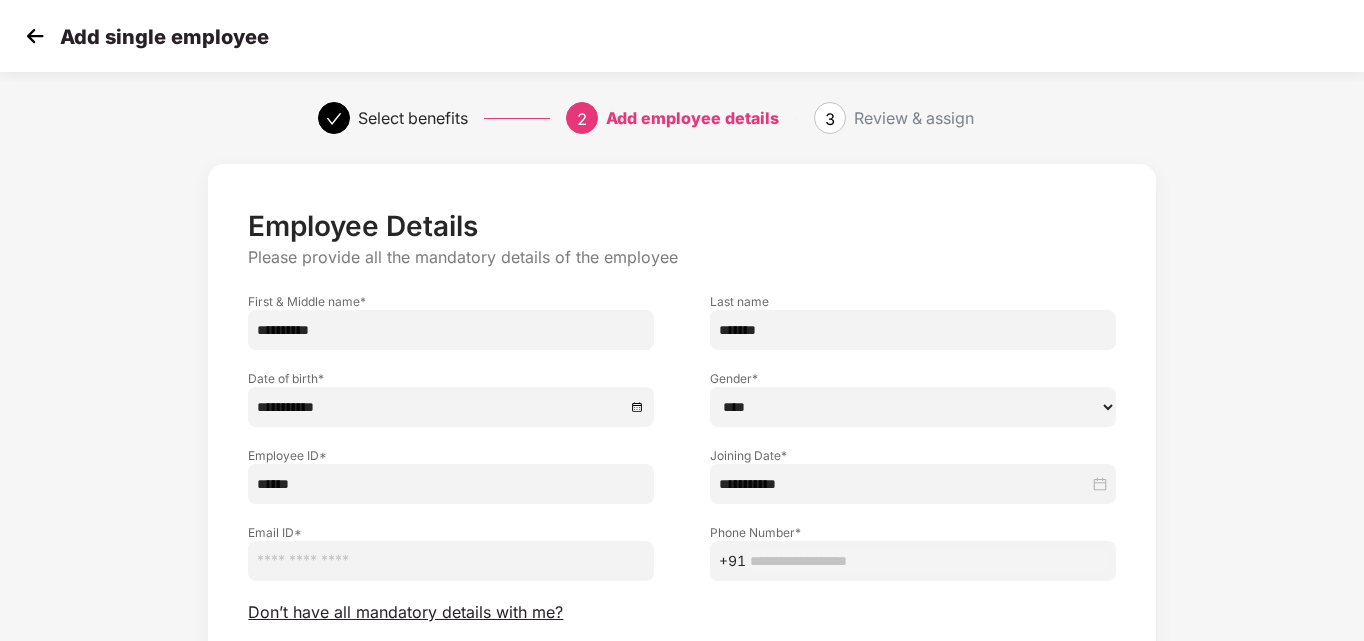 paste on "**********" 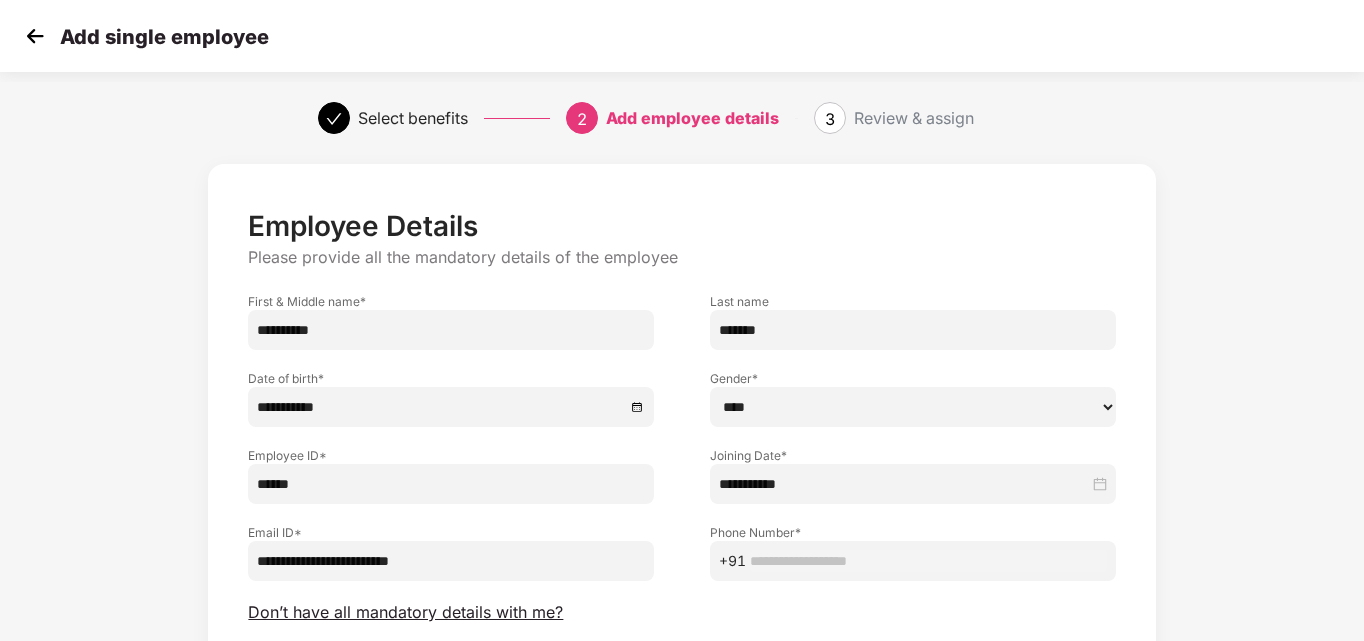 type on "**********" 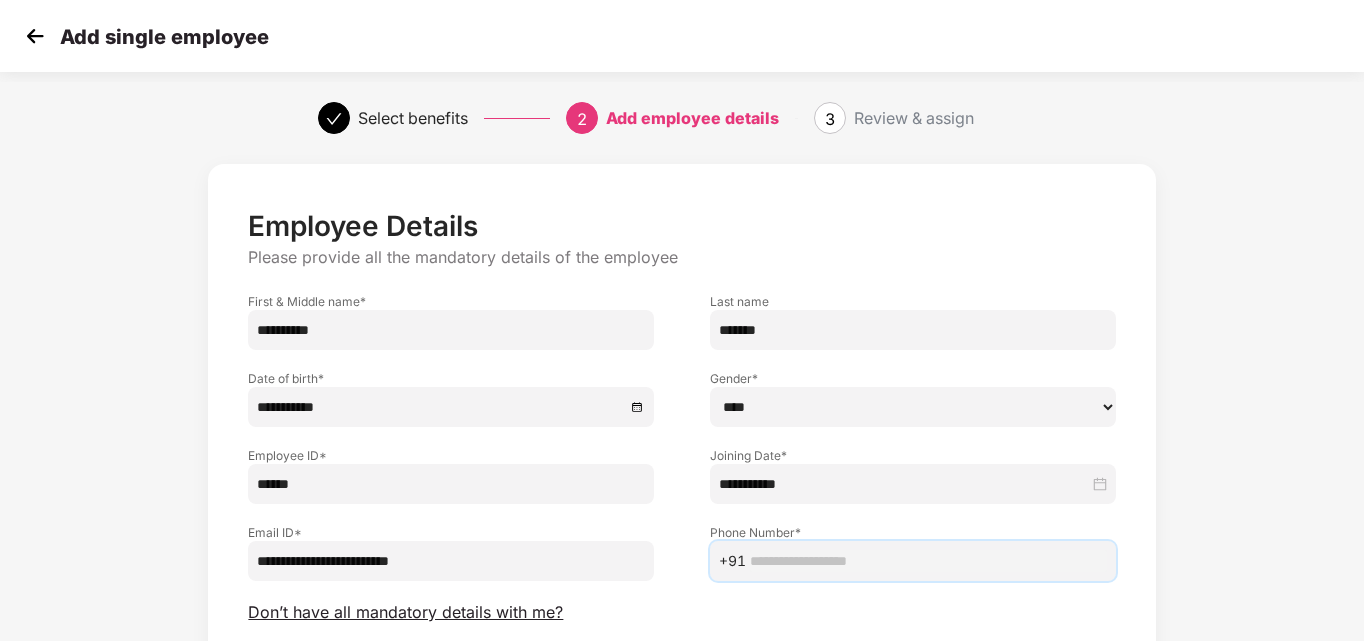 paste on "**********" 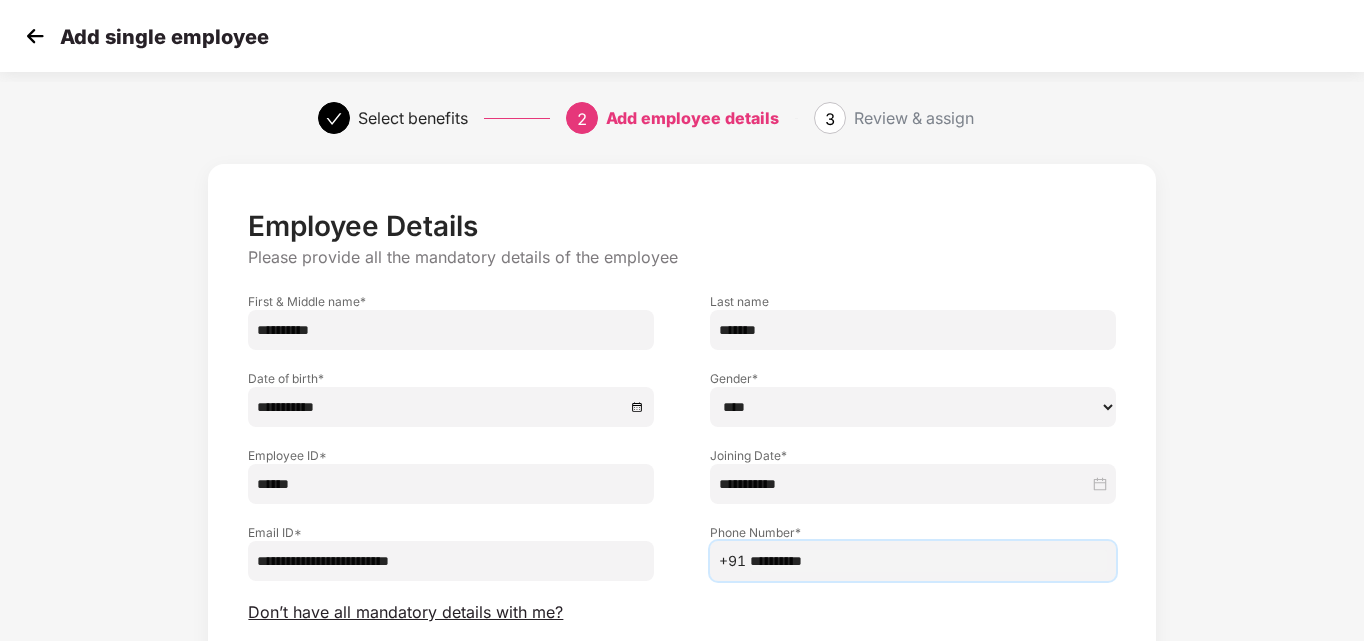scroll, scrollTop: 160, scrollLeft: 0, axis: vertical 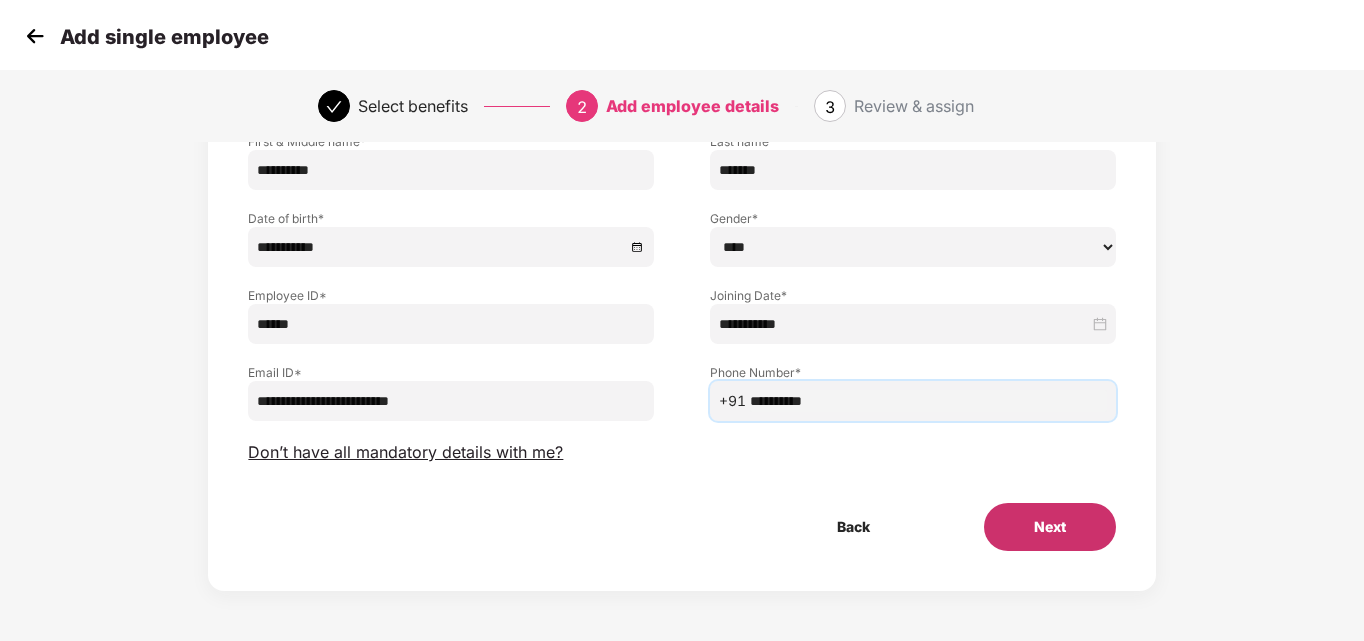 type on "**********" 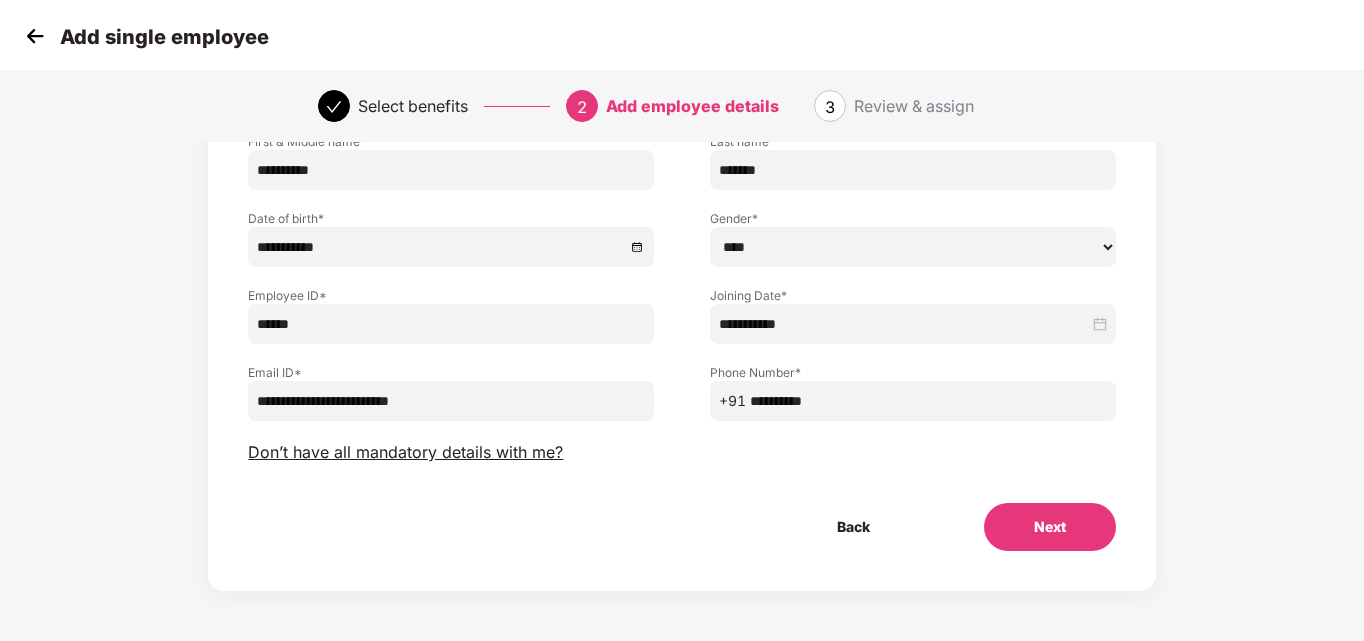 click on "Next" at bounding box center (1050, 527) 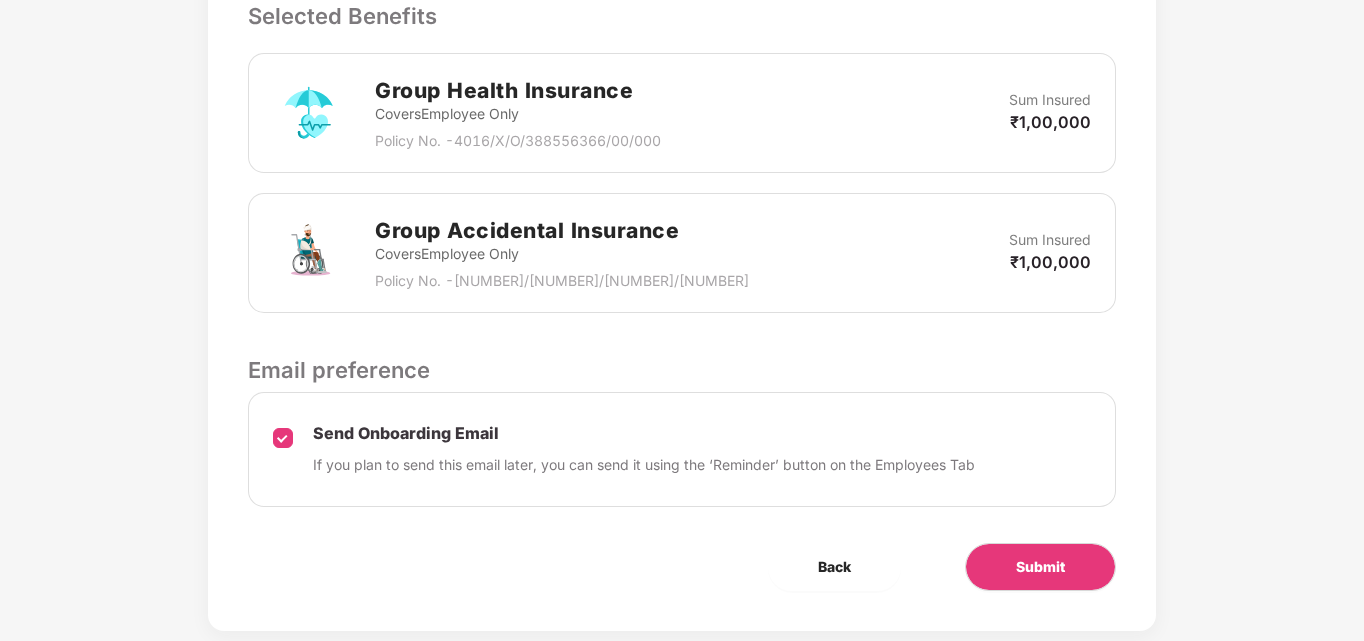 scroll, scrollTop: 746, scrollLeft: 0, axis: vertical 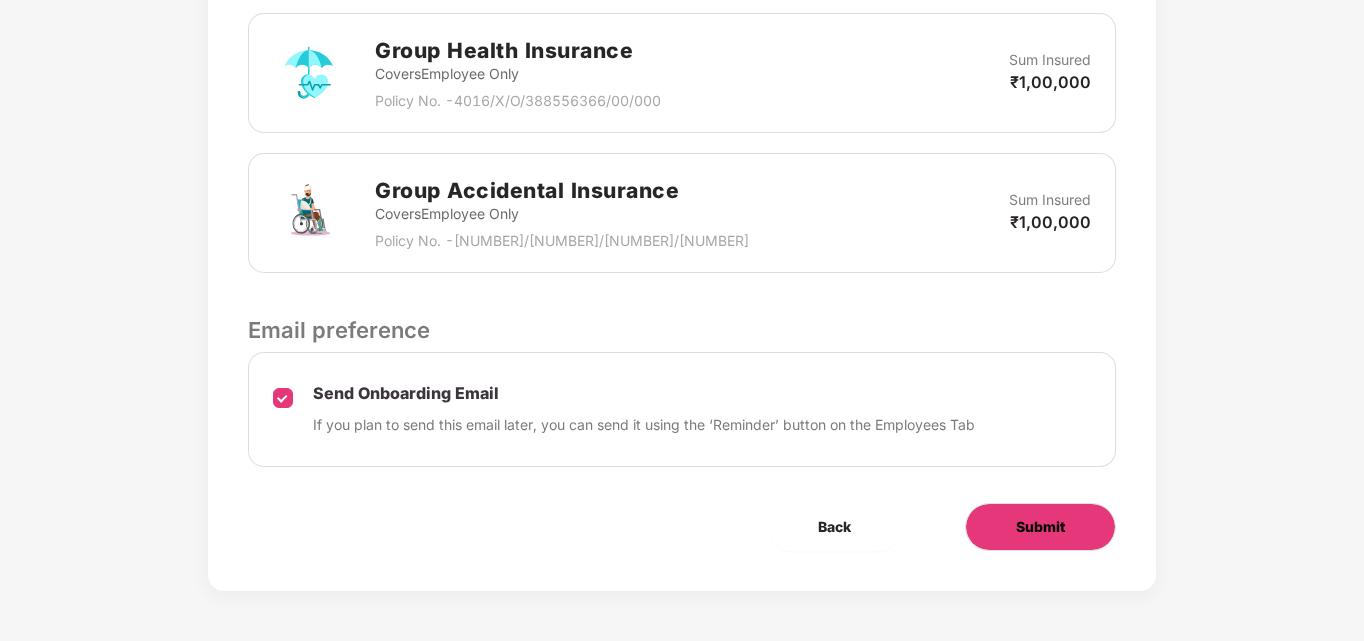 click on "Submit" at bounding box center (1040, 527) 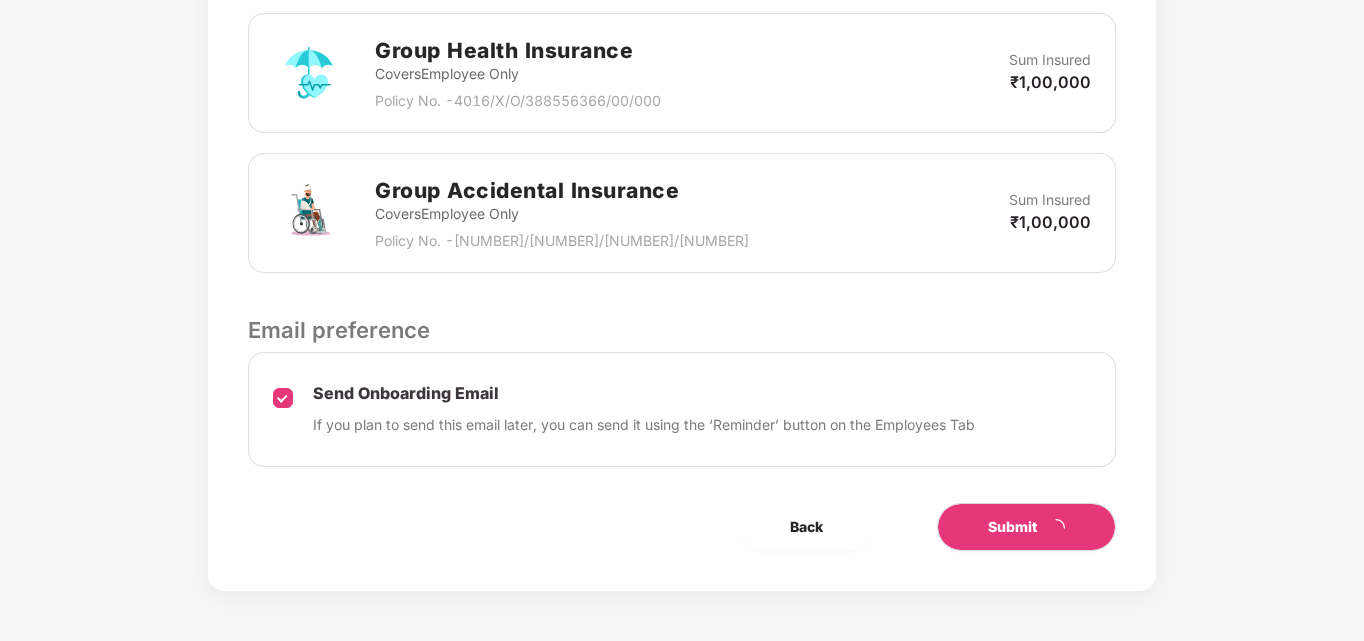 scroll, scrollTop: 0, scrollLeft: 0, axis: both 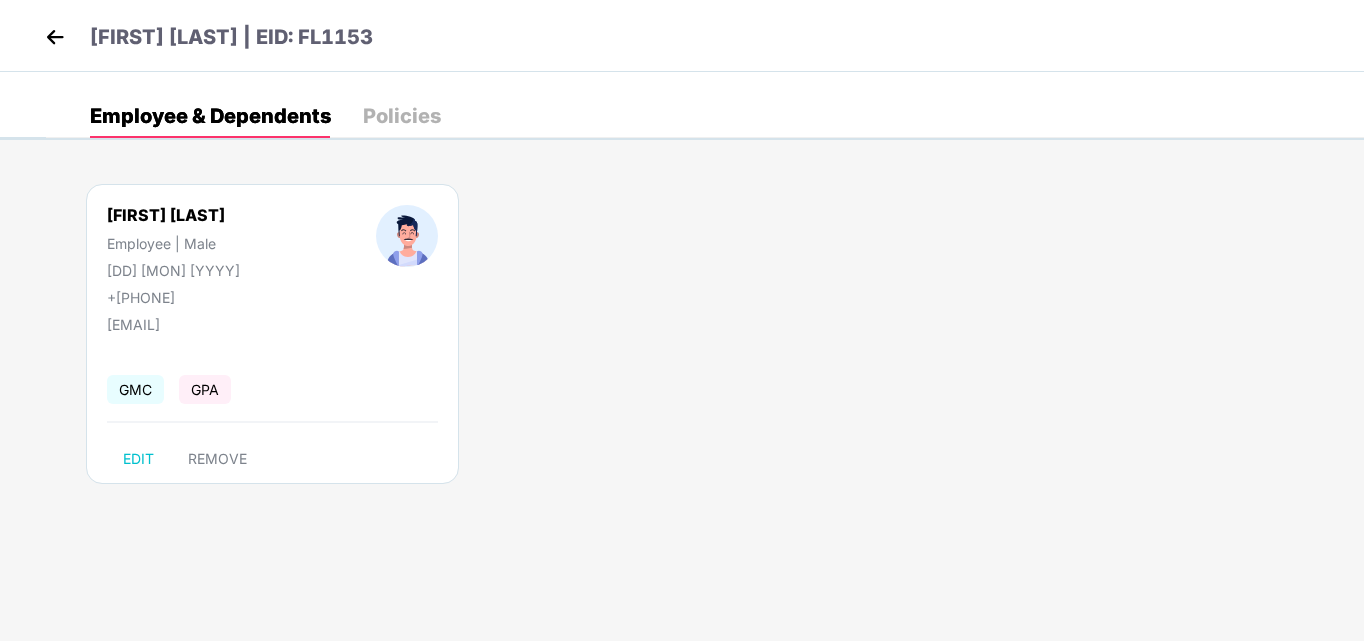 click at bounding box center (55, 37) 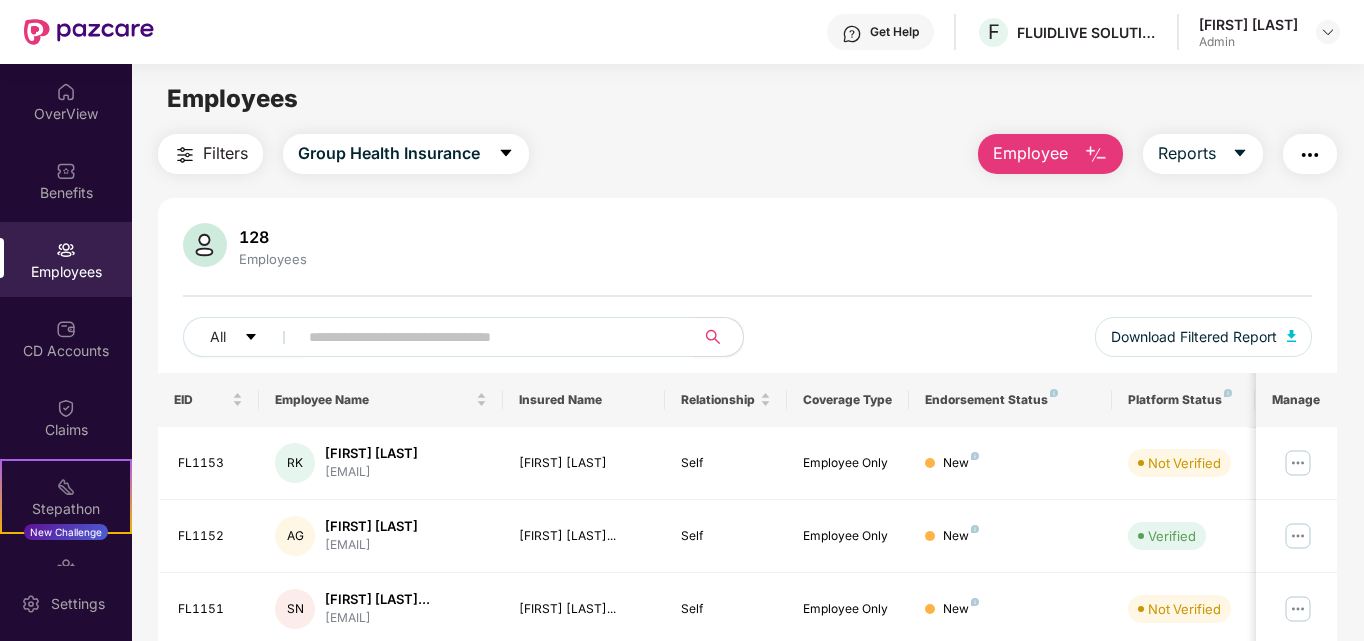 click on "Employee" at bounding box center (1030, 153) 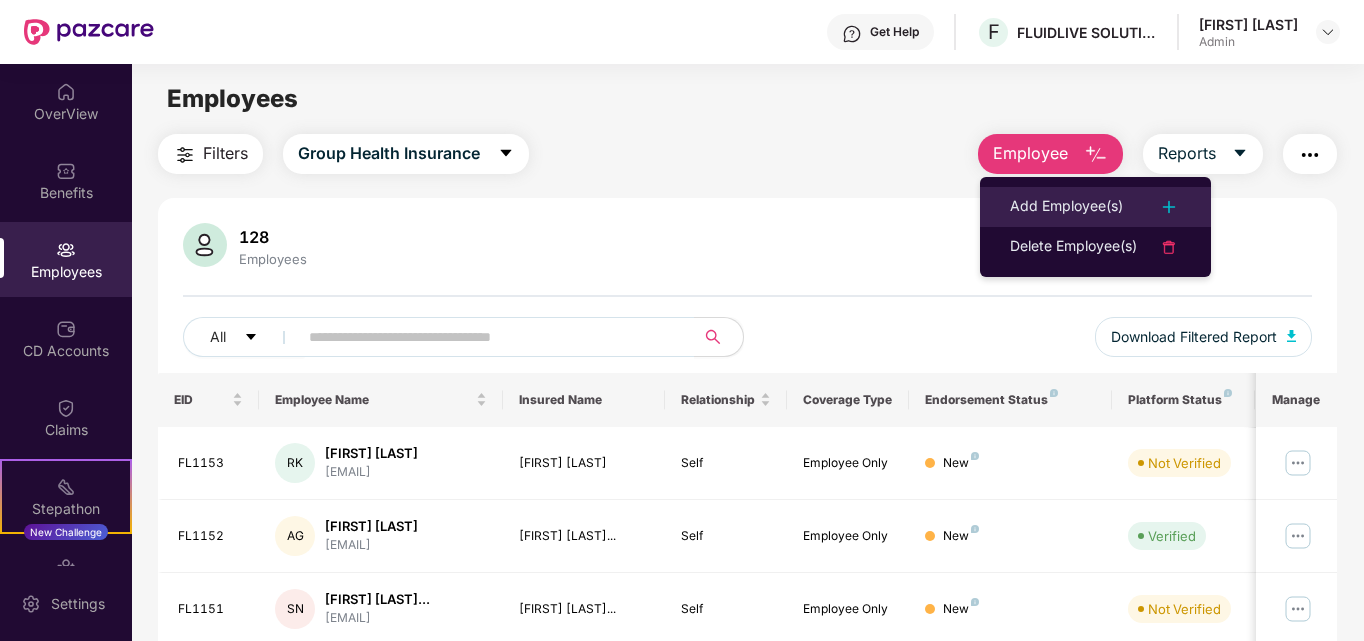 click on "Add Employee(s)" at bounding box center [1066, 207] 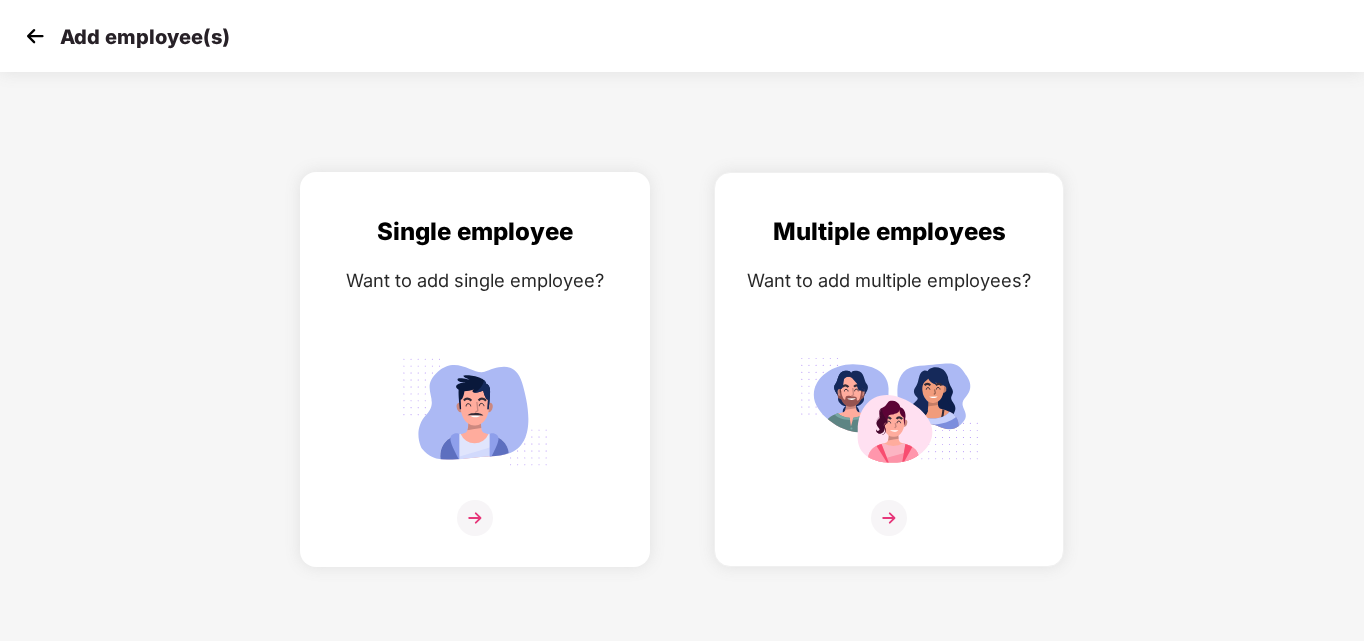 click at bounding box center [475, 518] 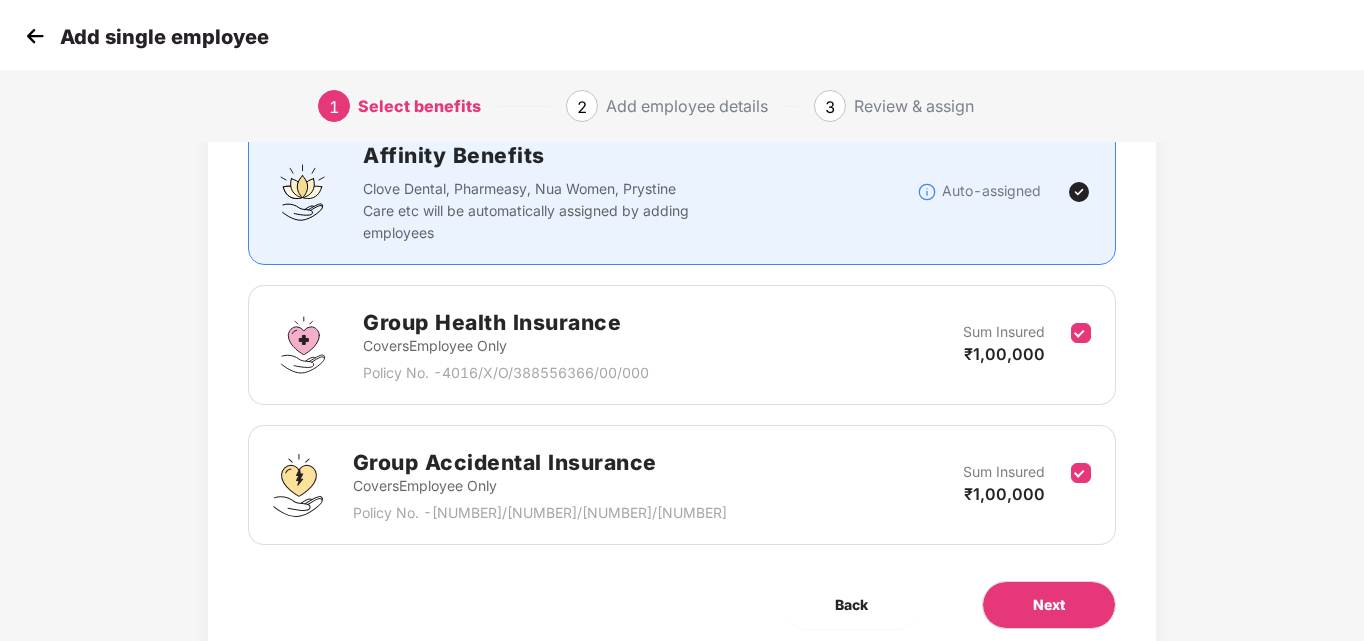 scroll, scrollTop: 238, scrollLeft: 0, axis: vertical 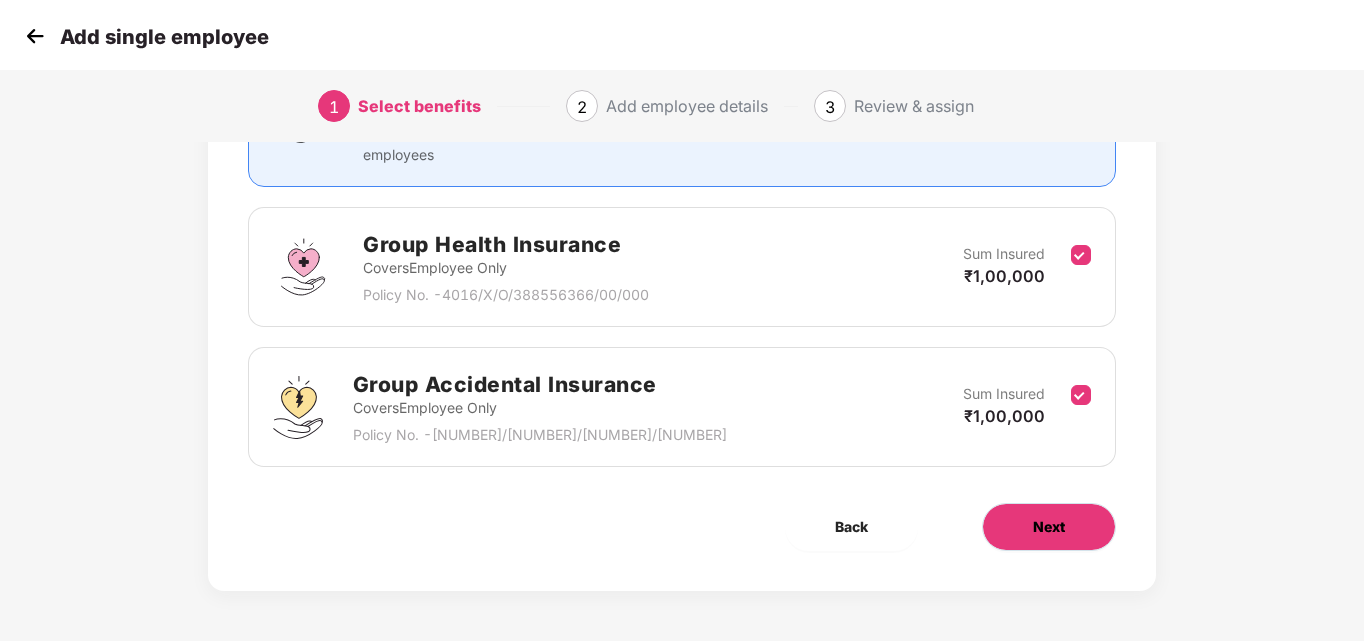 click on "Next" at bounding box center [1049, 527] 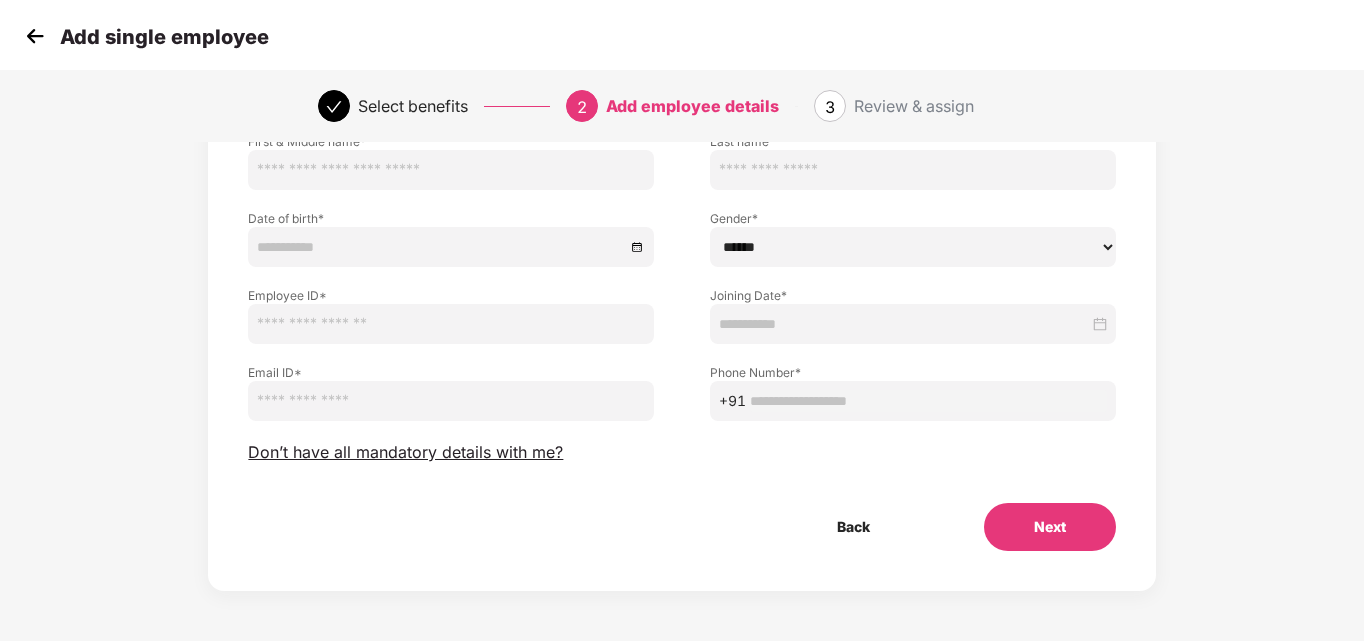 scroll, scrollTop: 0, scrollLeft: 0, axis: both 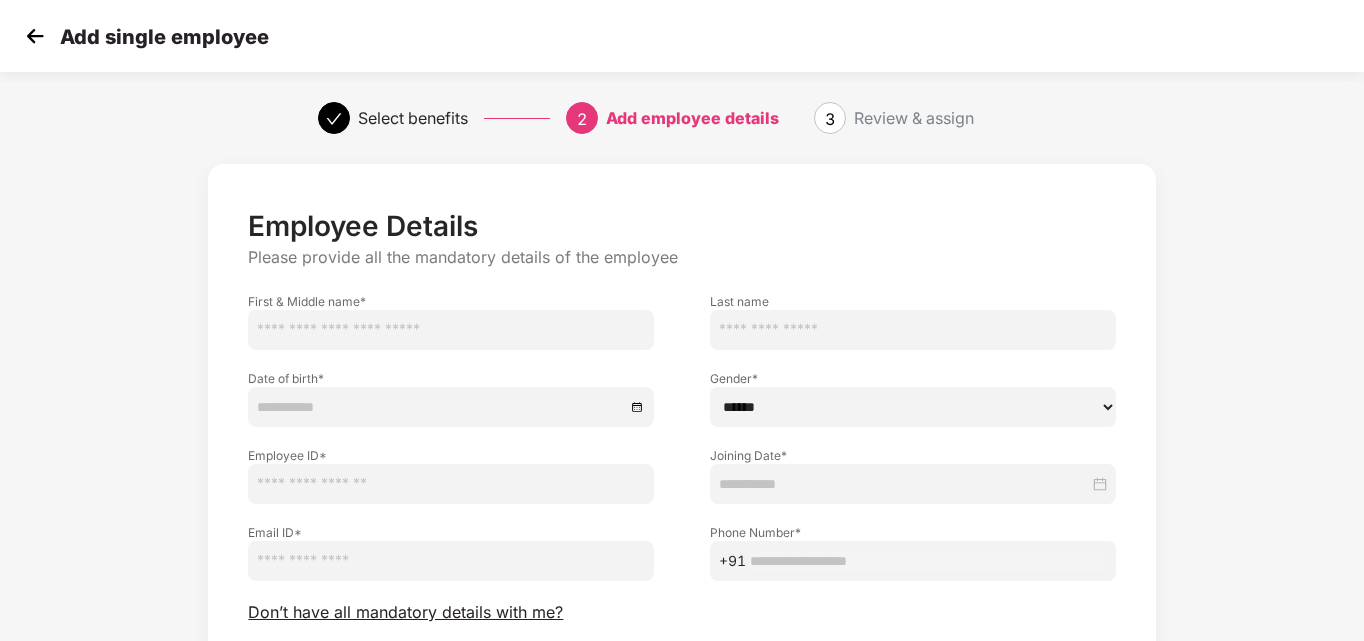 click at bounding box center [451, 330] 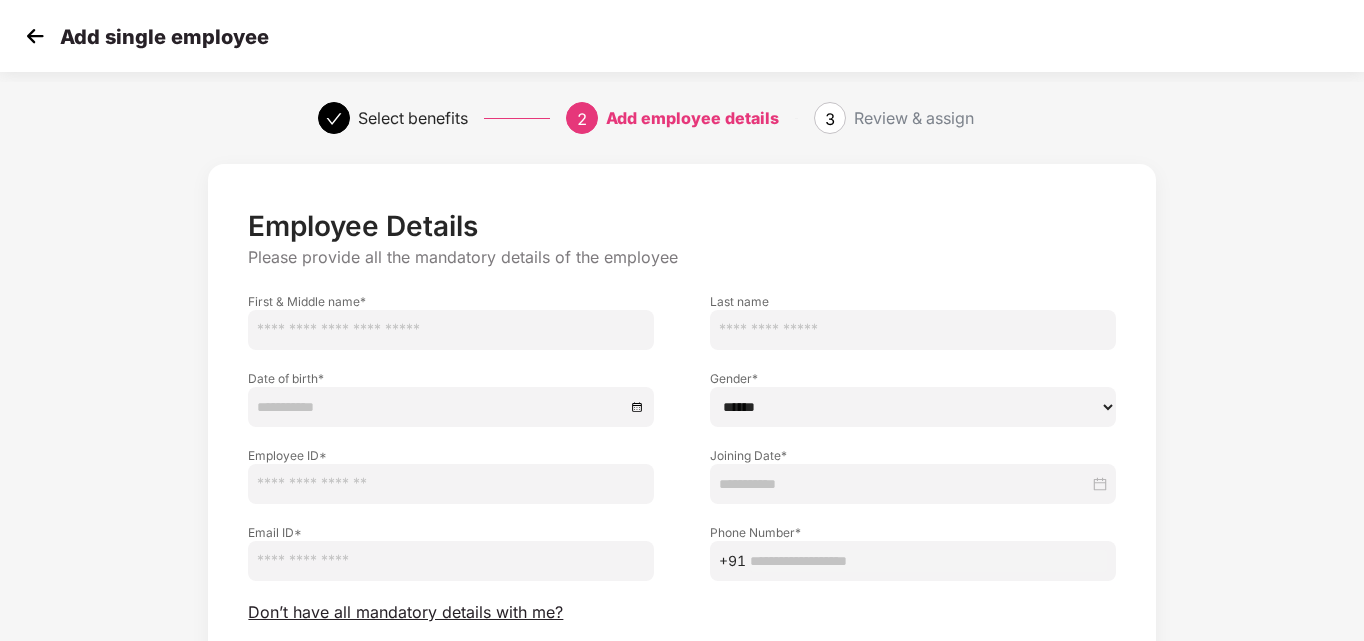 paste on "**********" 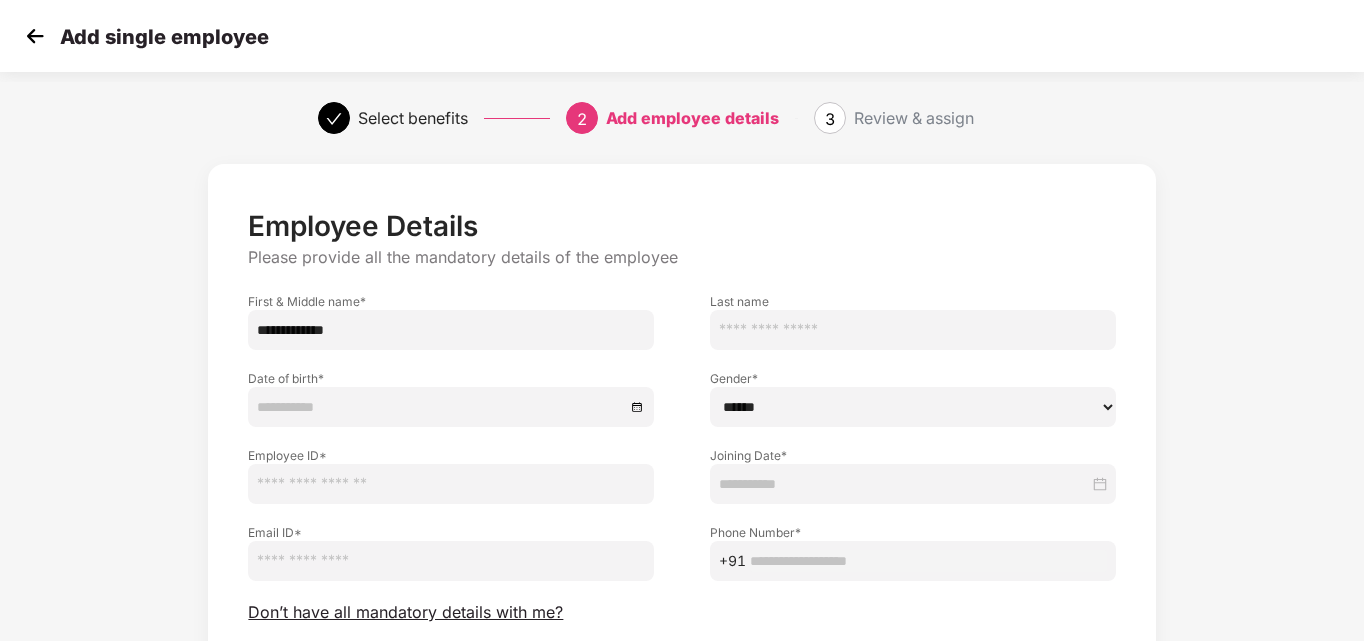 type on "**********" 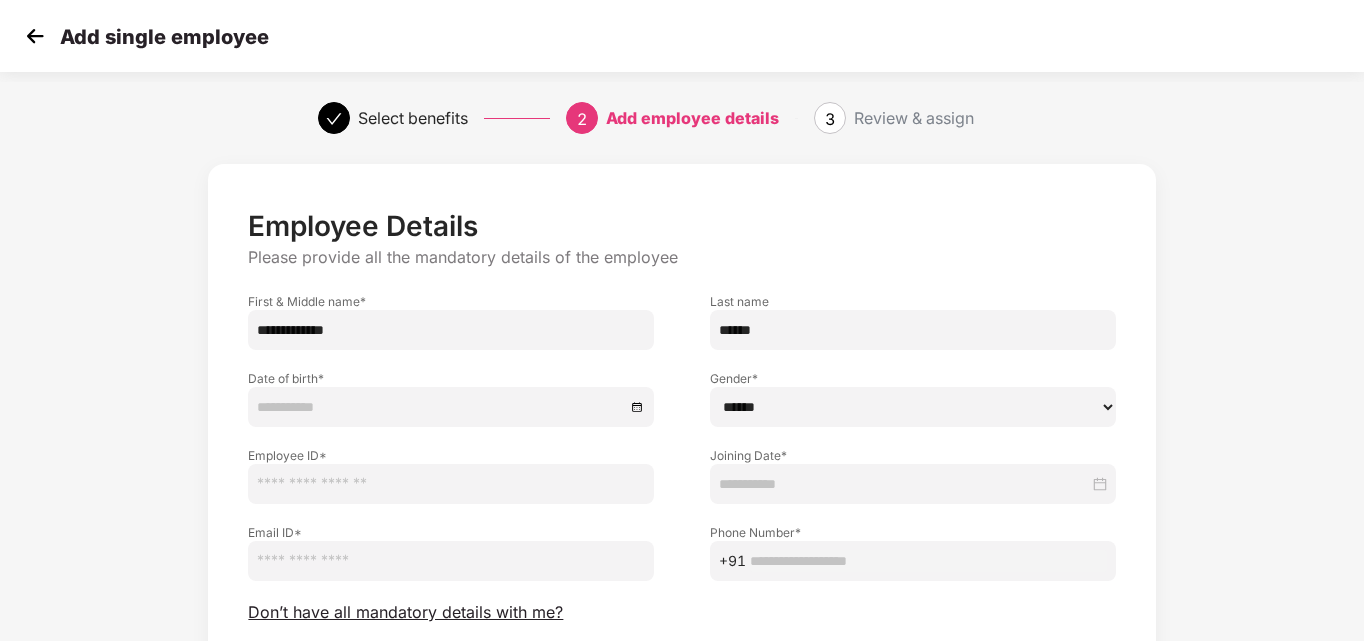 type on "******" 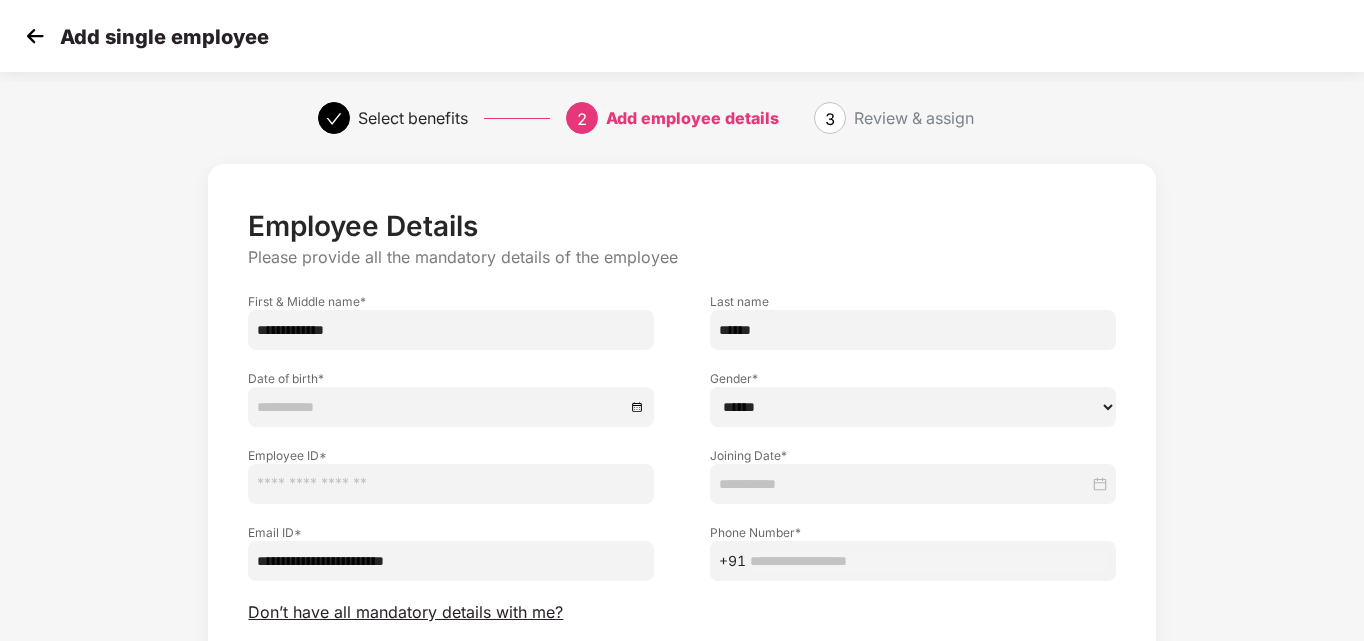 type on "**********" 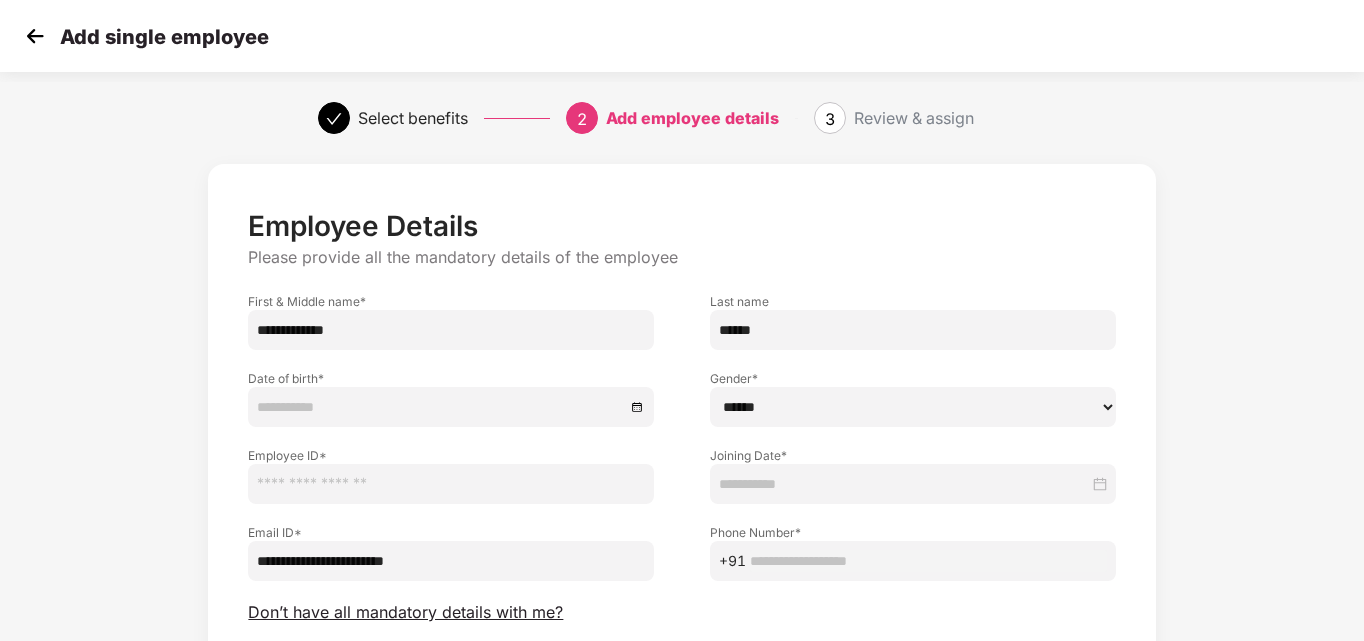 click on "+91" at bounding box center [913, 561] 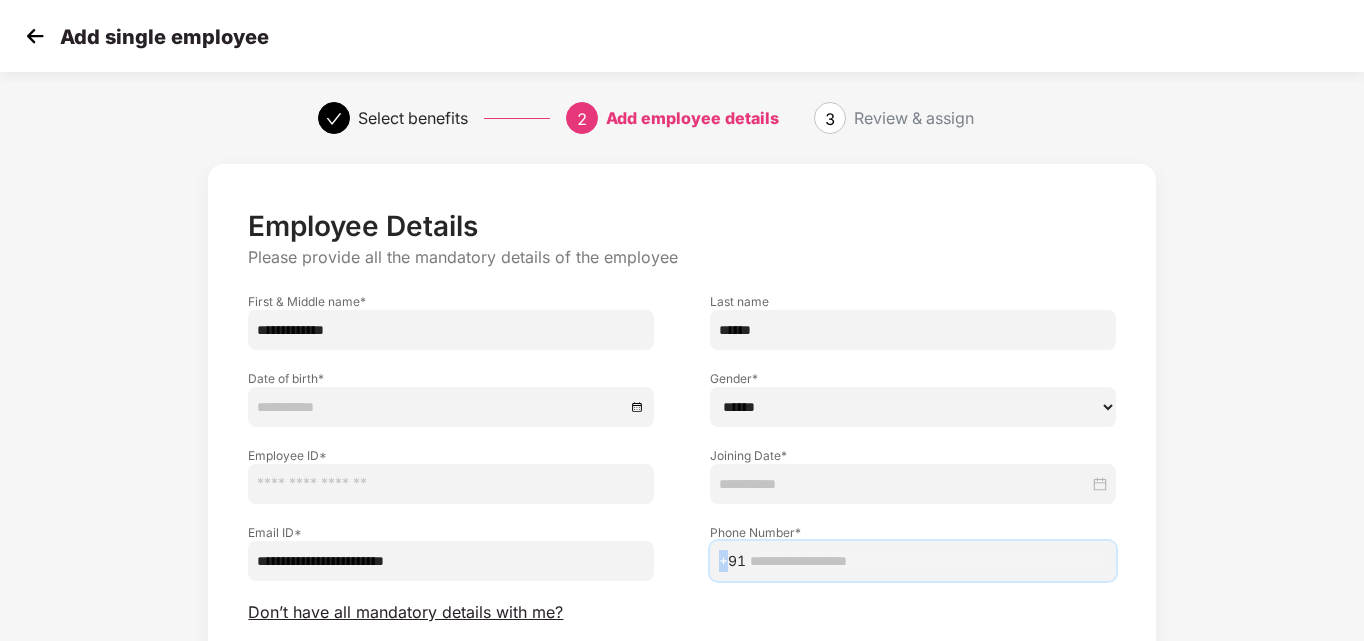 click on "+91" at bounding box center (913, 561) 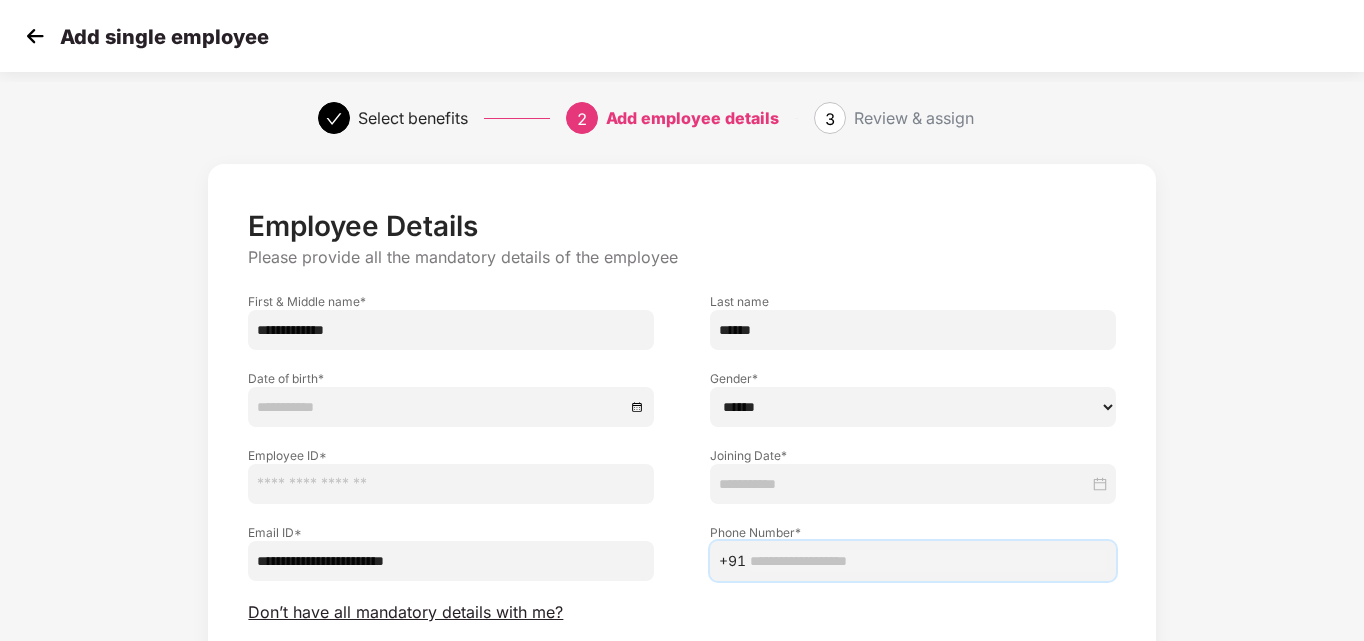 paste on "**********" 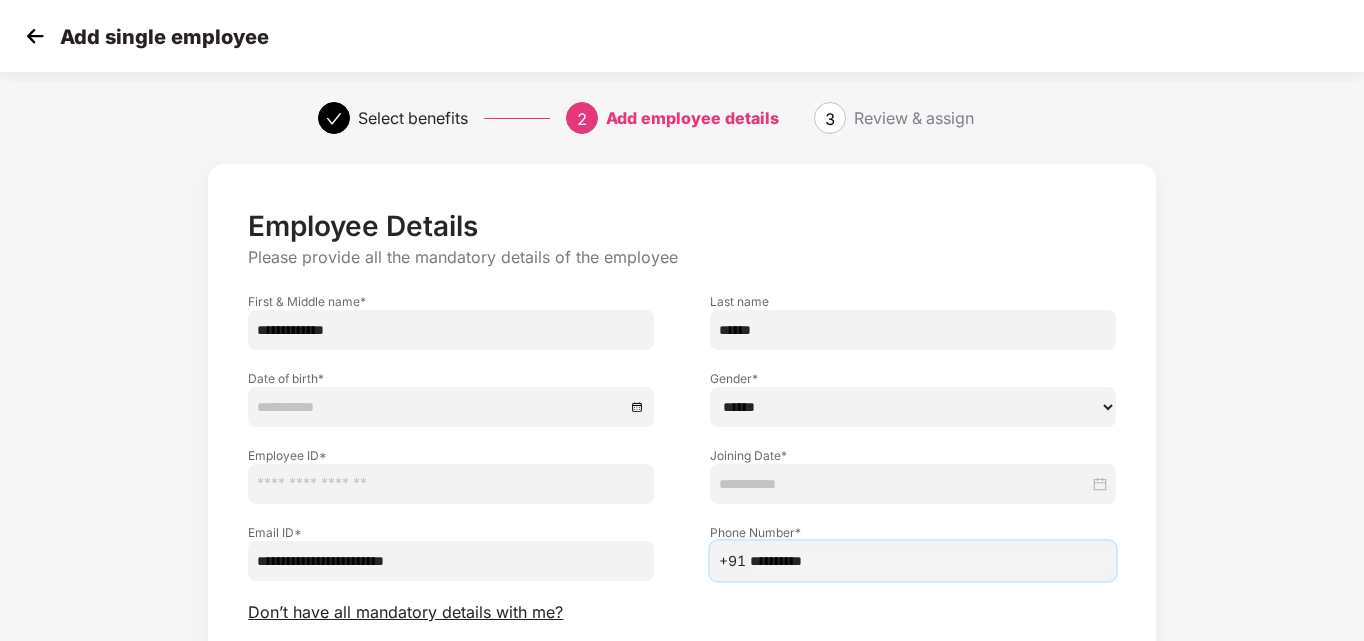 type on "**********" 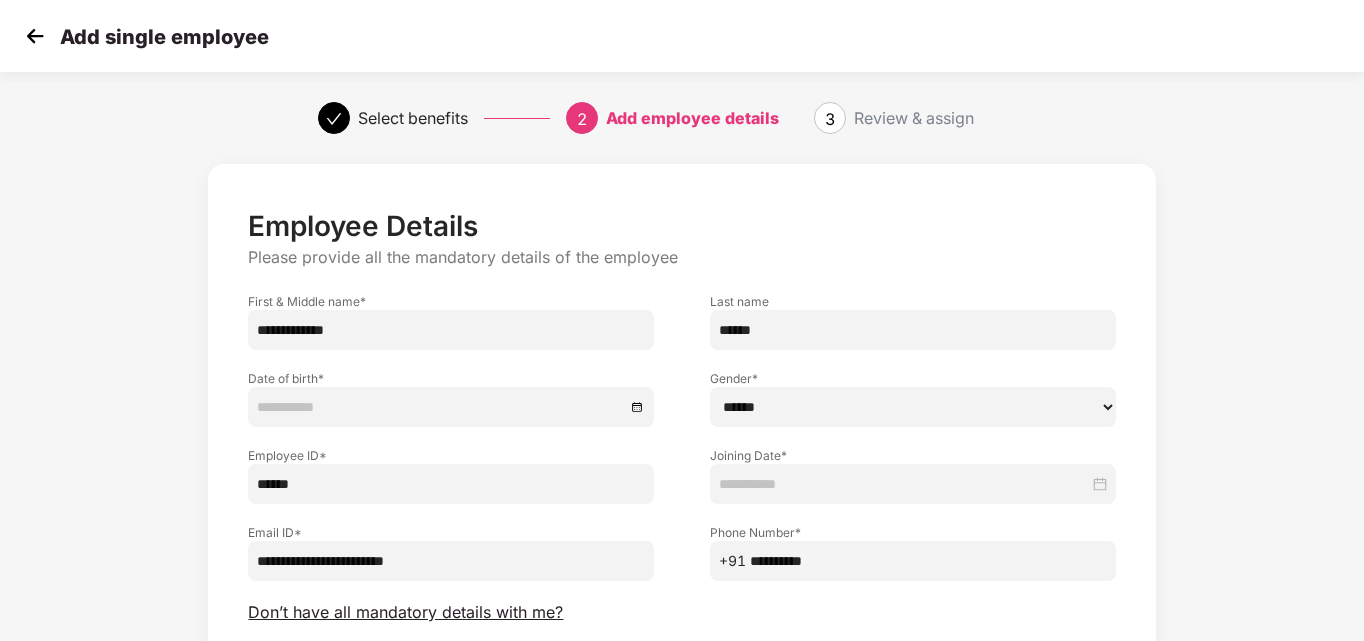 type on "******" 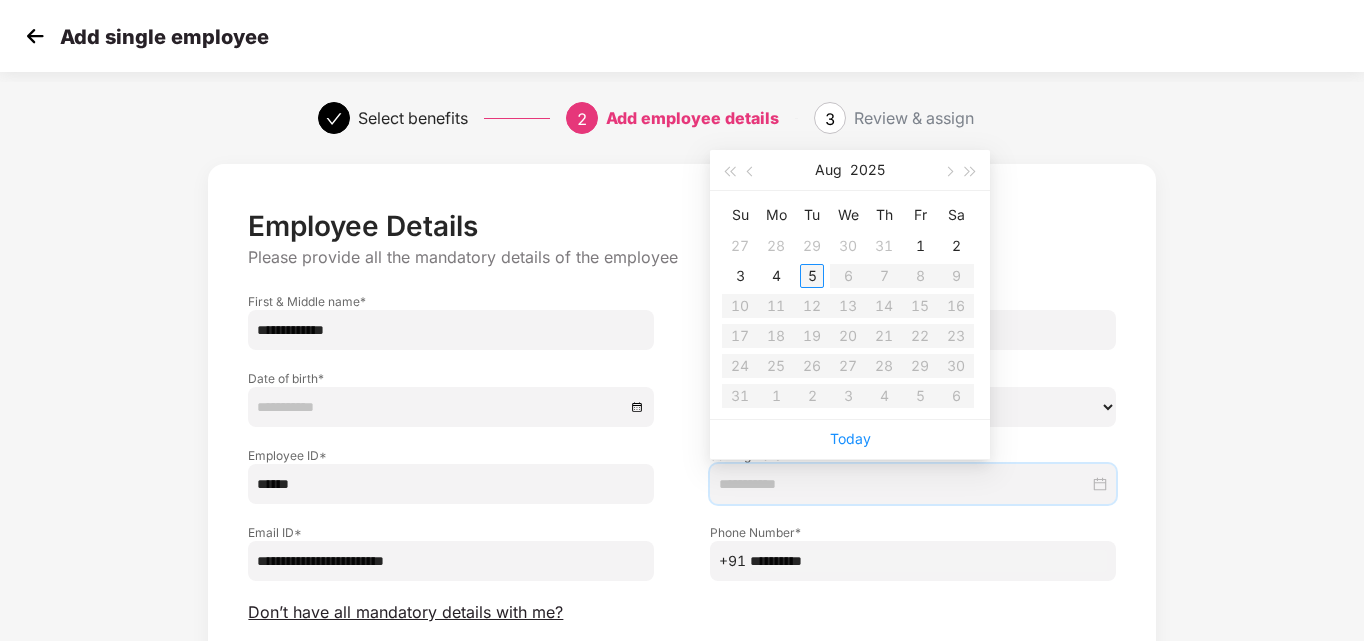type on "**********" 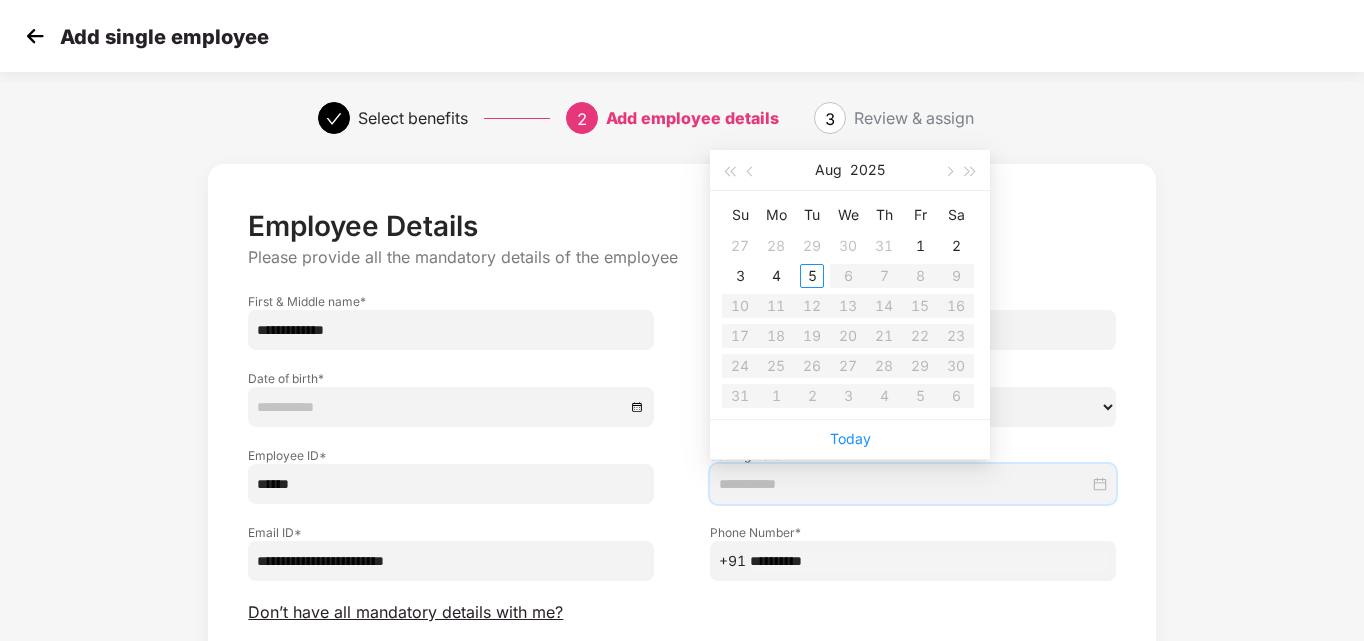 click on "5" at bounding box center [812, 276] 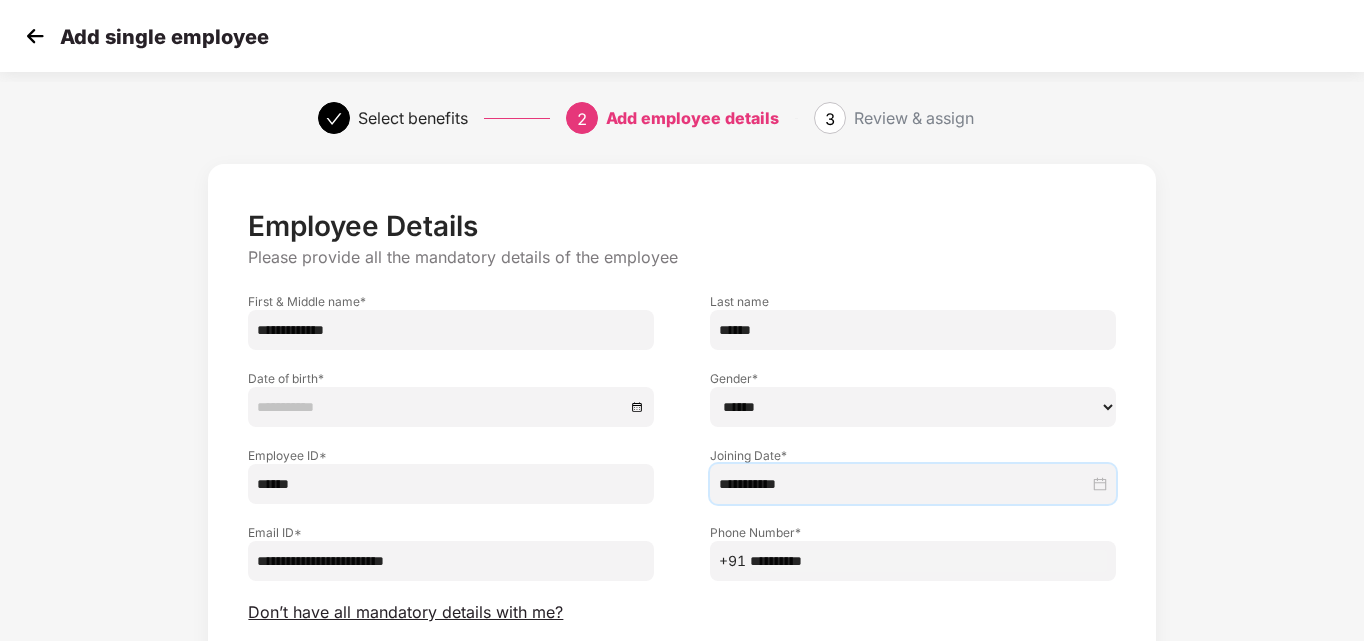 click on "****** **** ******" at bounding box center [913, 407] 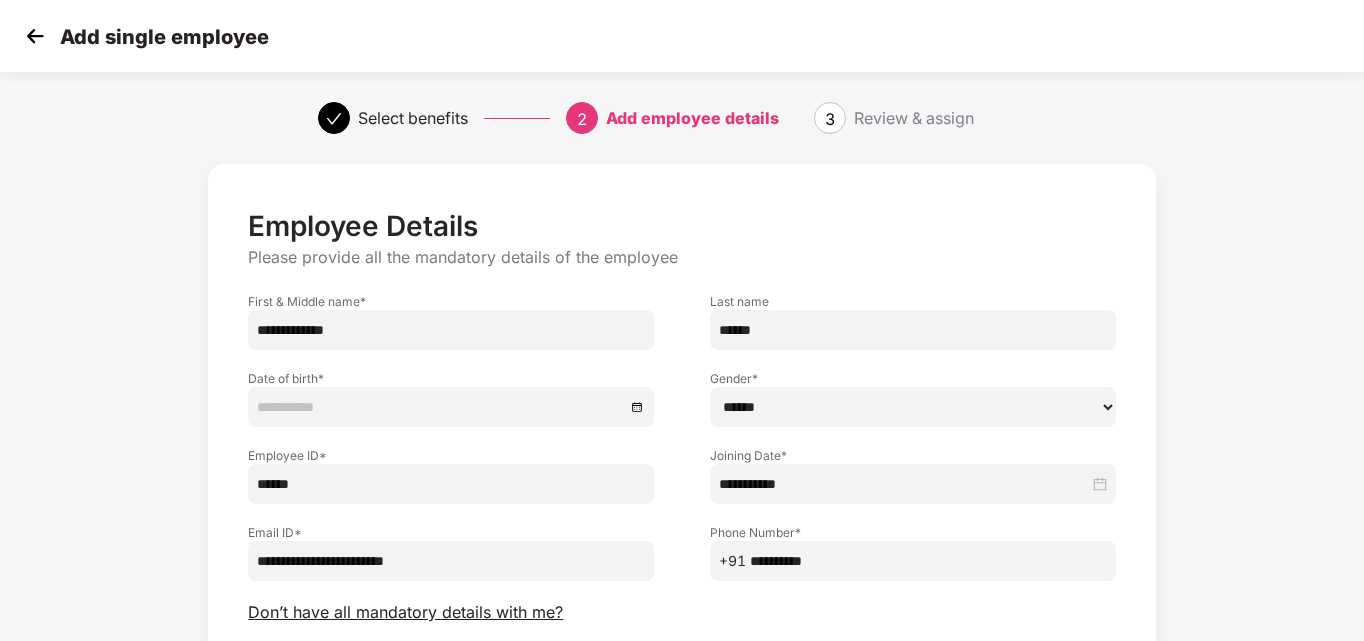 select on "****" 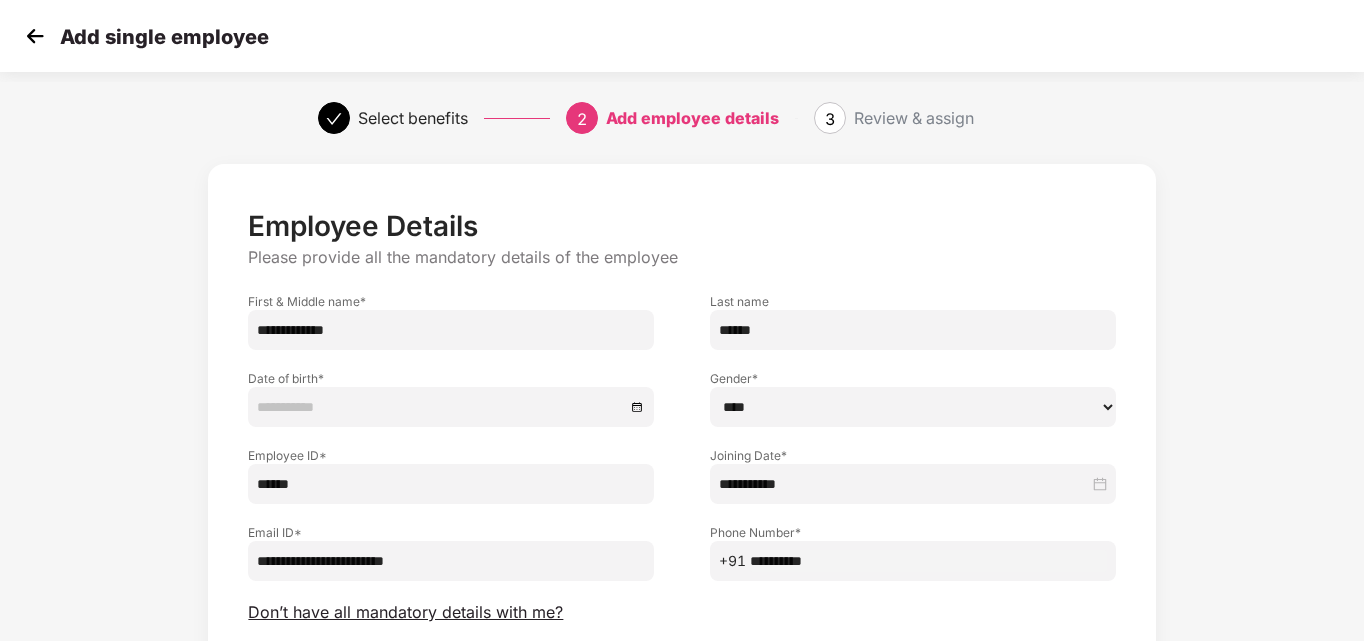 click on "****** **** ******" at bounding box center [913, 407] 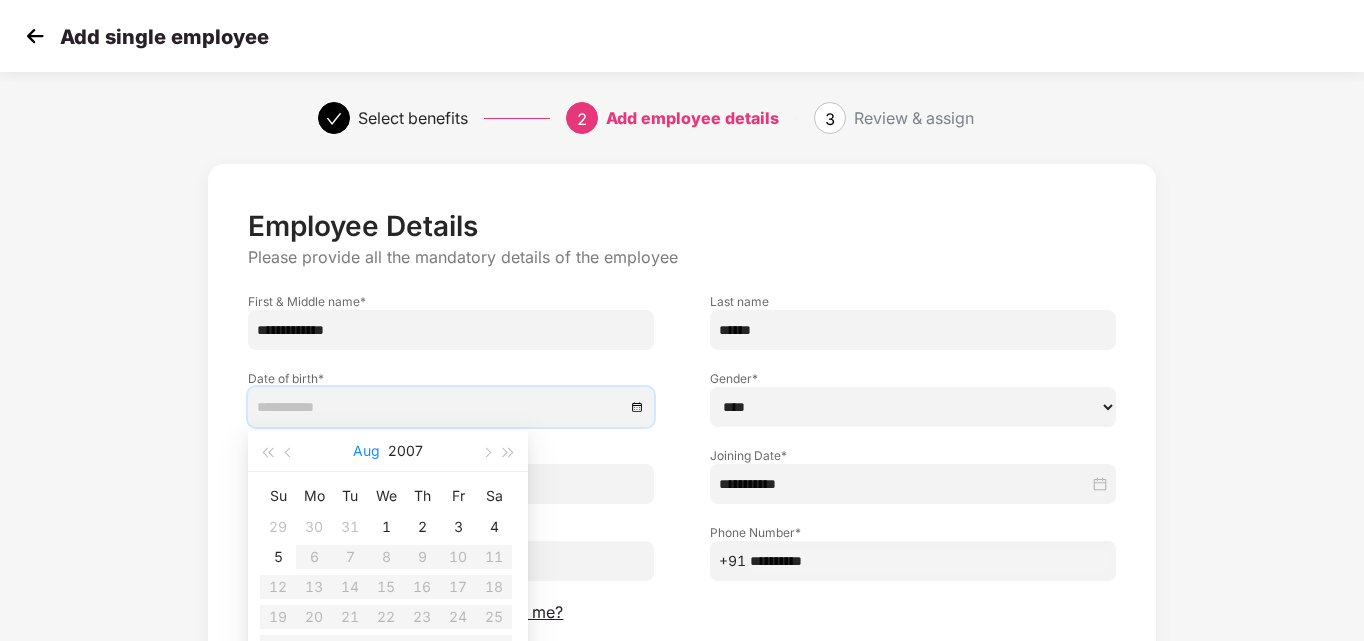 click on "Aug" at bounding box center [366, 451] 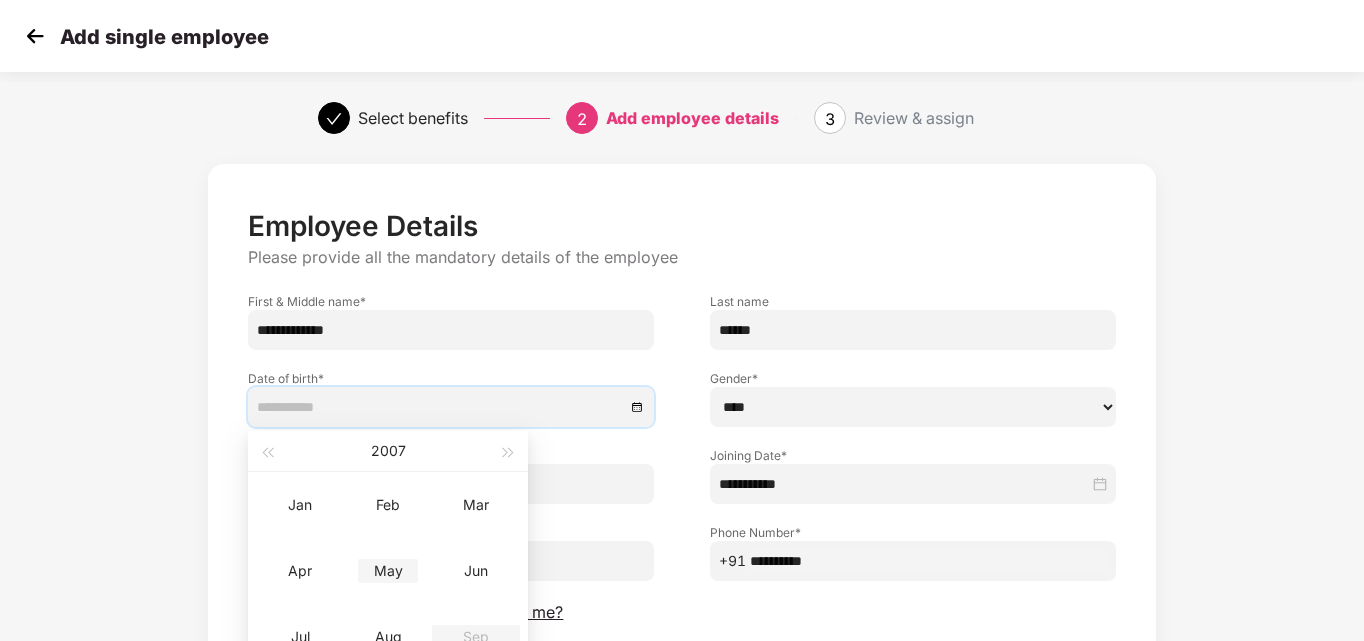 type on "**********" 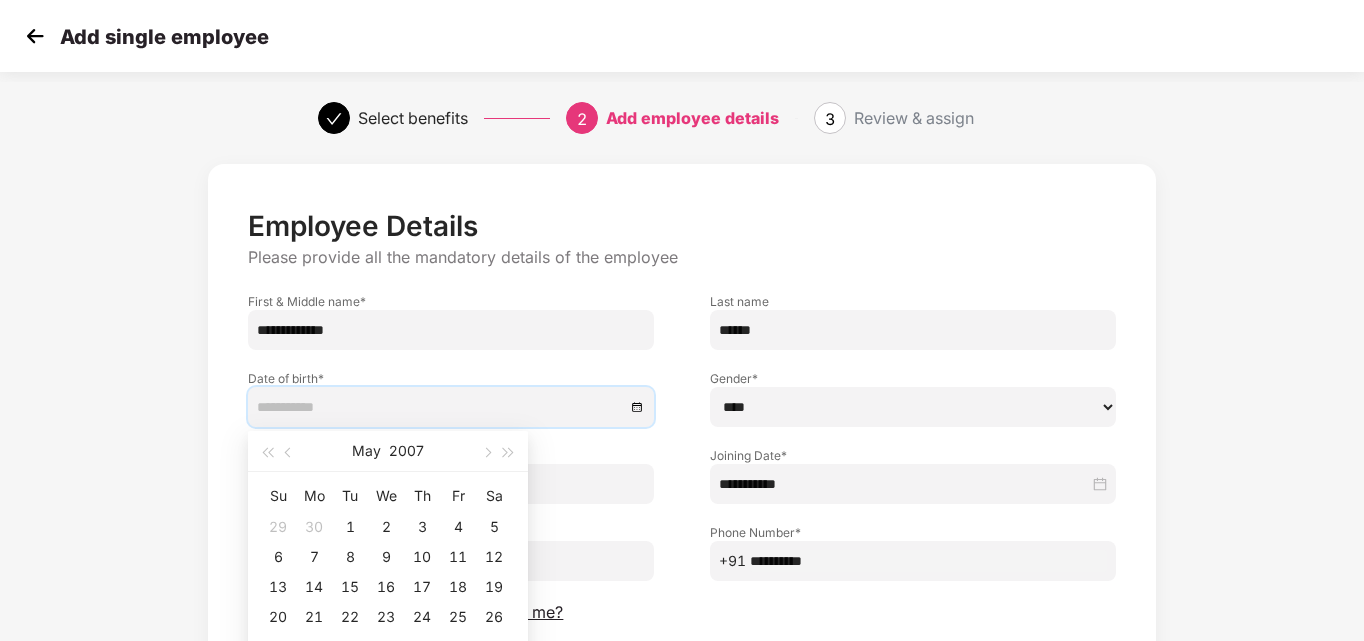 type on "**********" 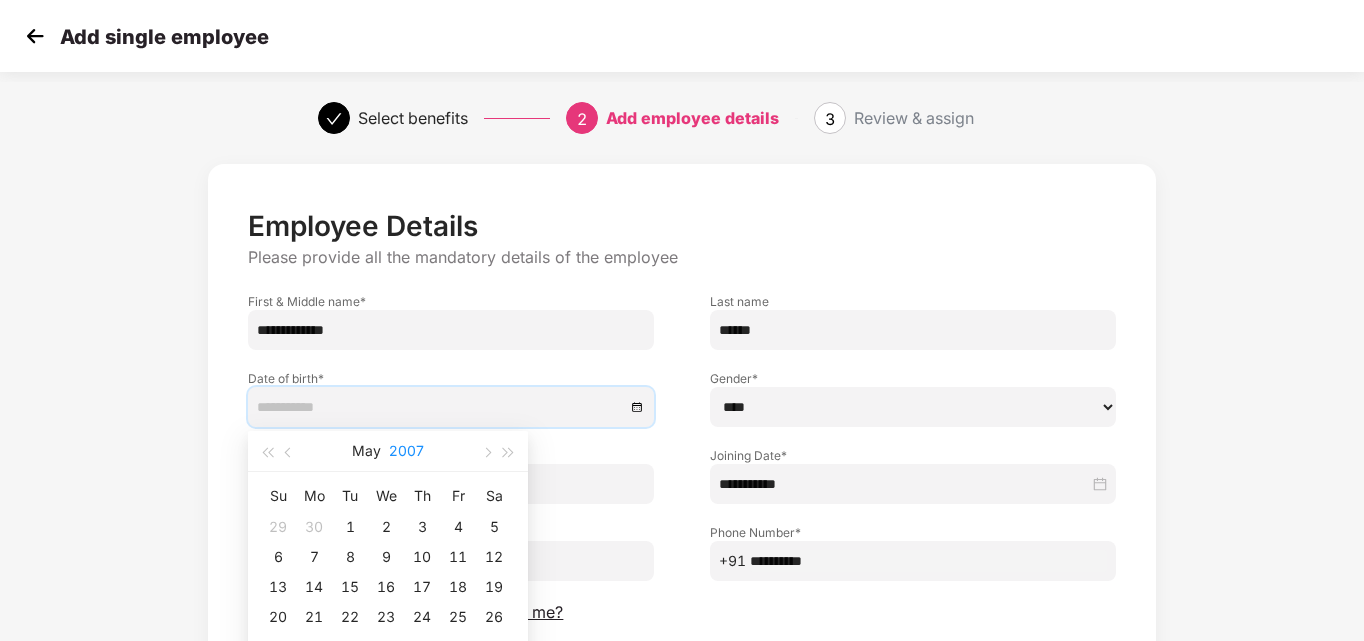 click on "2007" at bounding box center (406, 451) 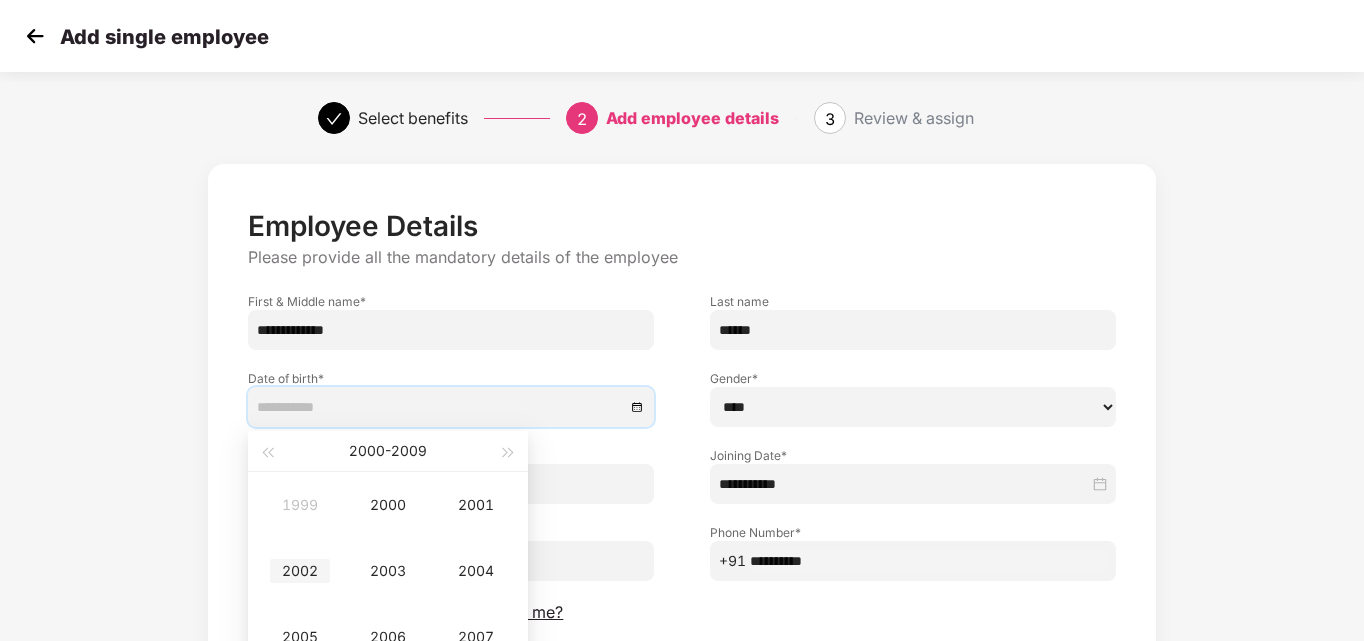 type on "**********" 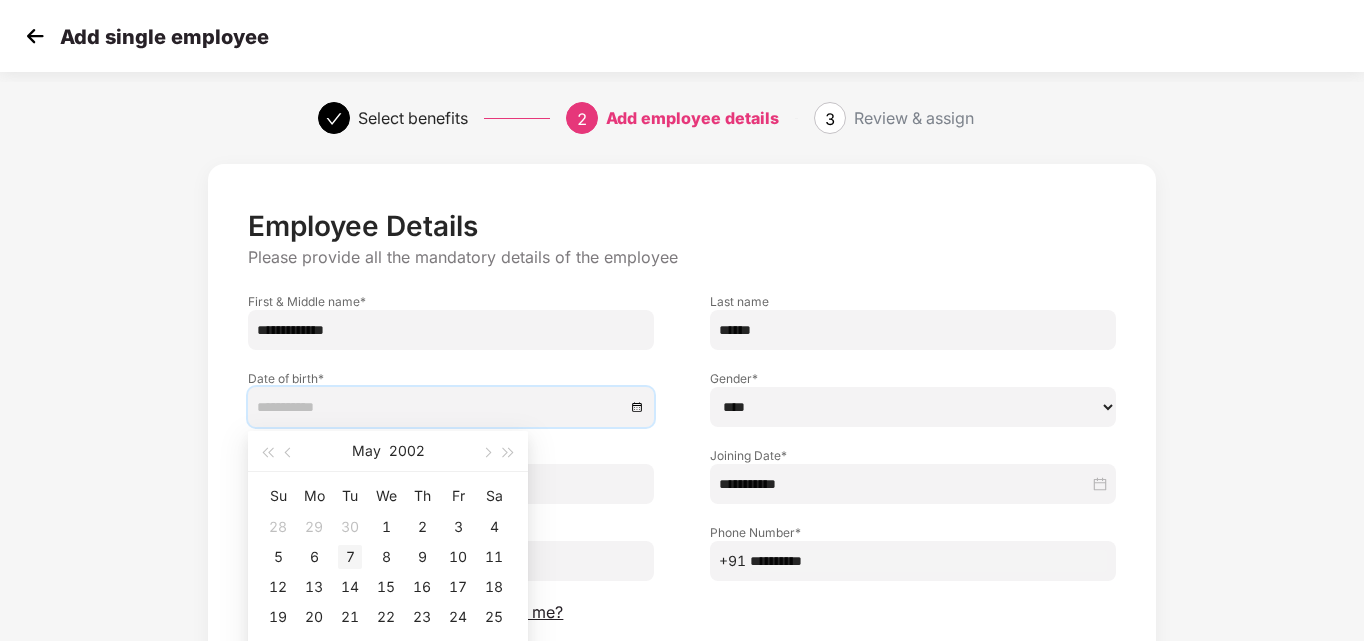 type on "**********" 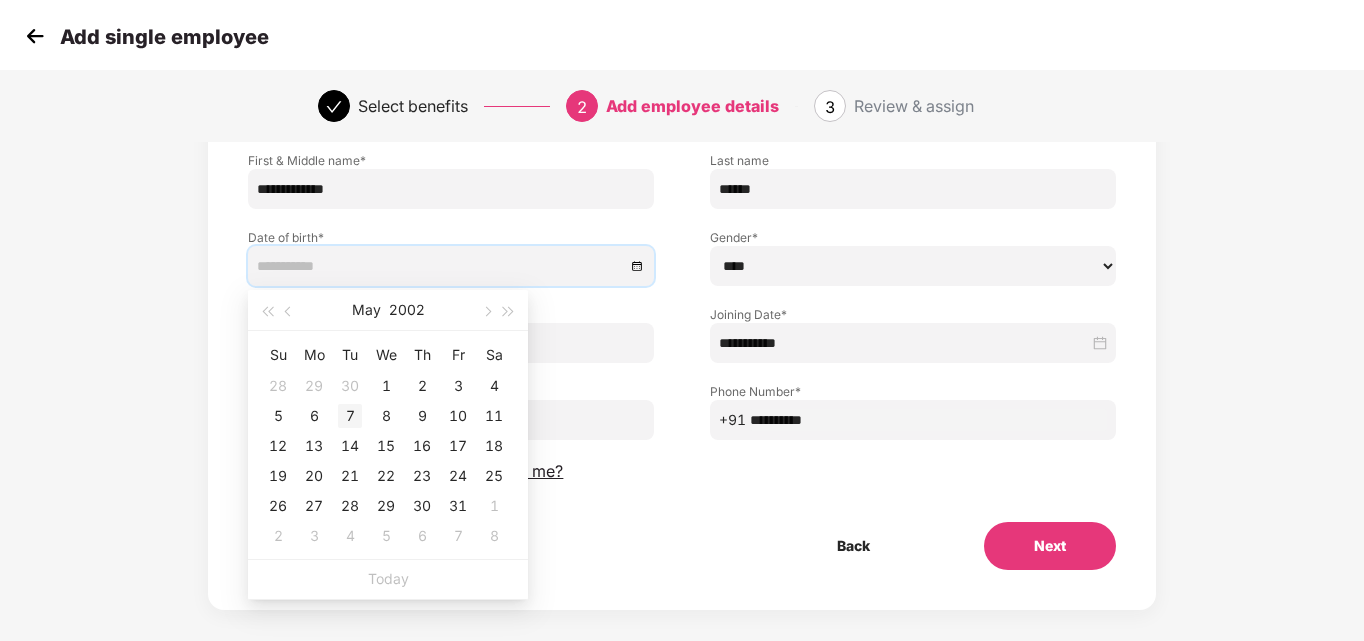 scroll, scrollTop: 160, scrollLeft: 0, axis: vertical 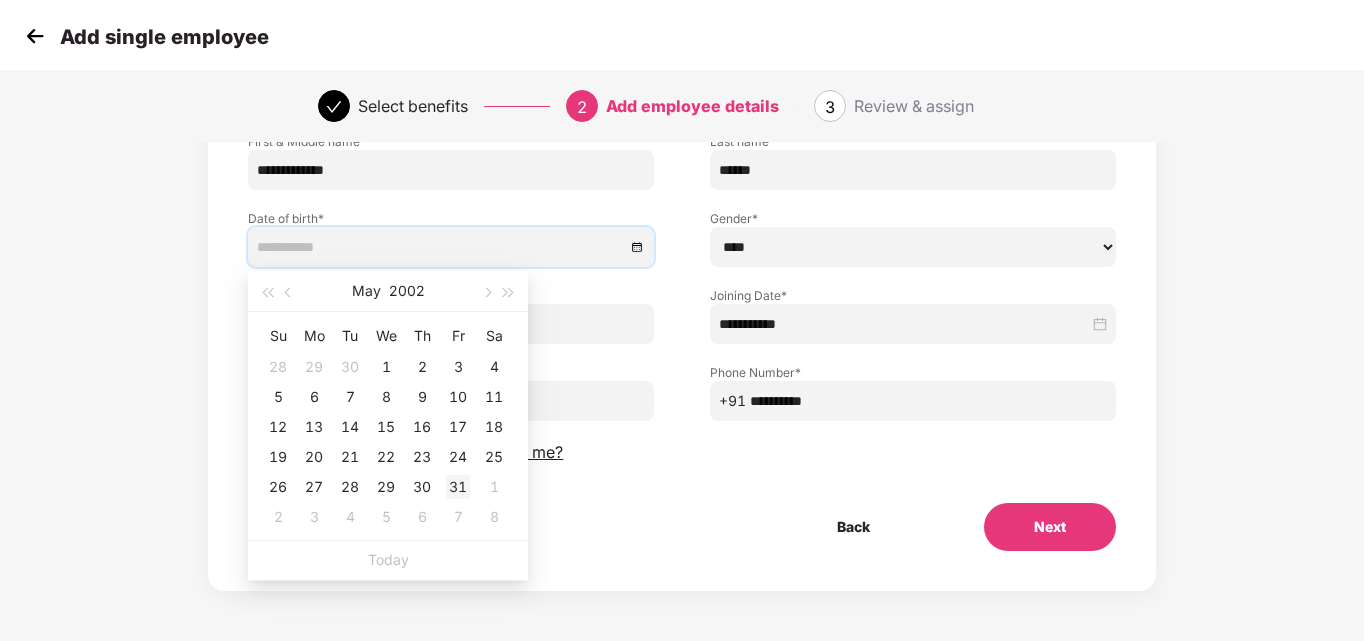 type on "**********" 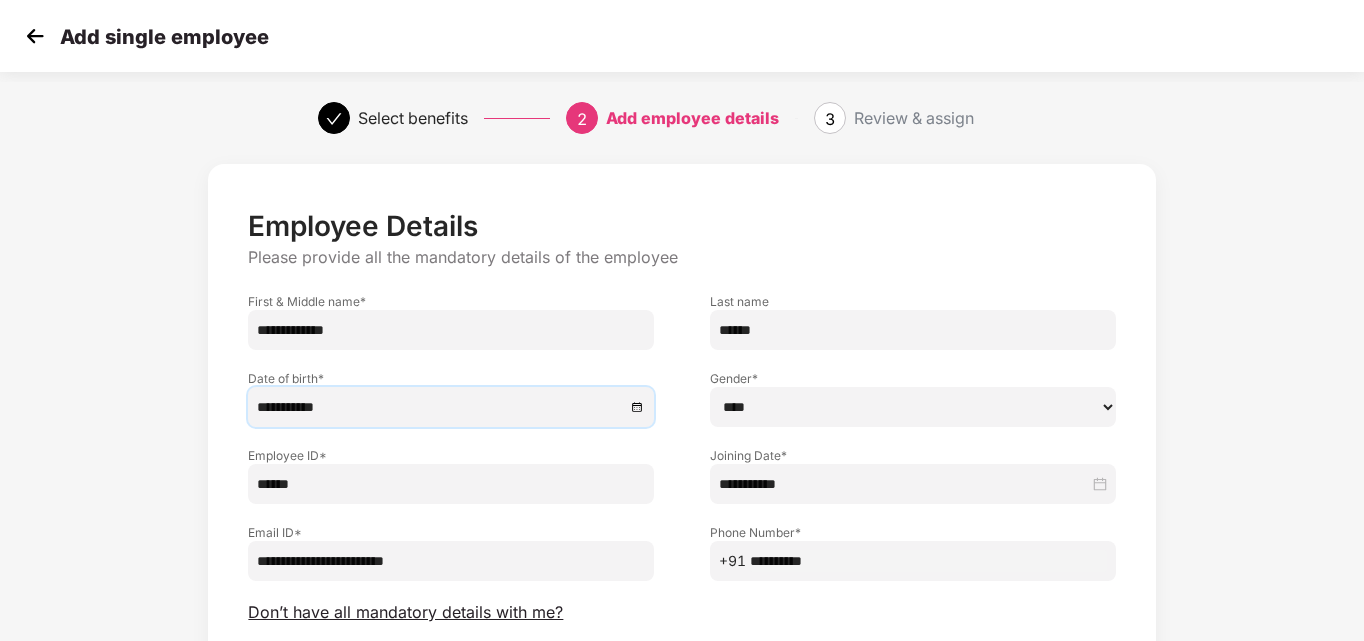 scroll, scrollTop: 100, scrollLeft: 0, axis: vertical 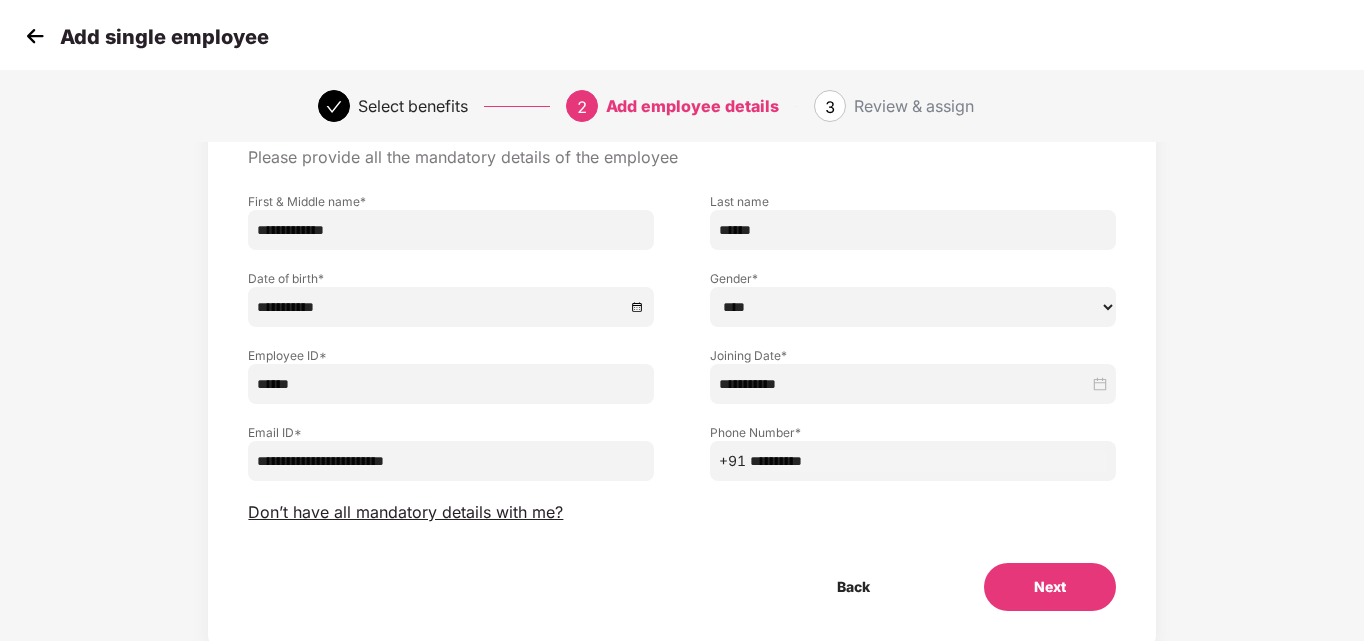 click on "Next" at bounding box center [1050, 587] 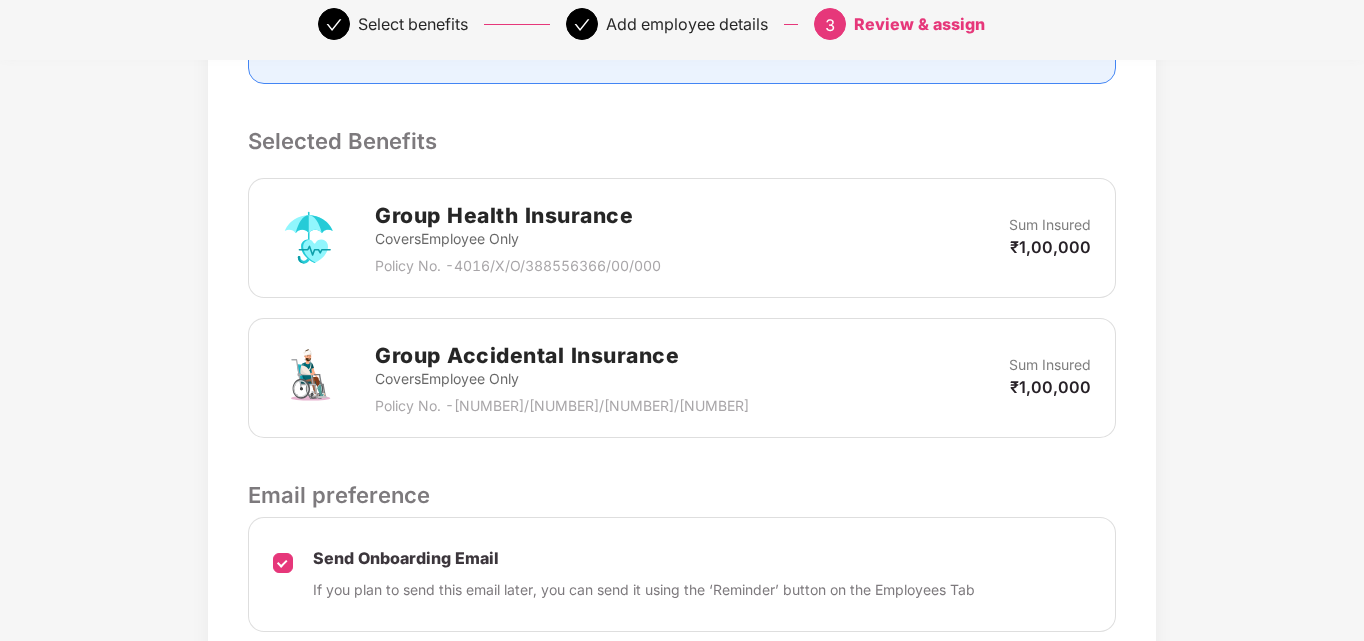 scroll, scrollTop: 746, scrollLeft: 0, axis: vertical 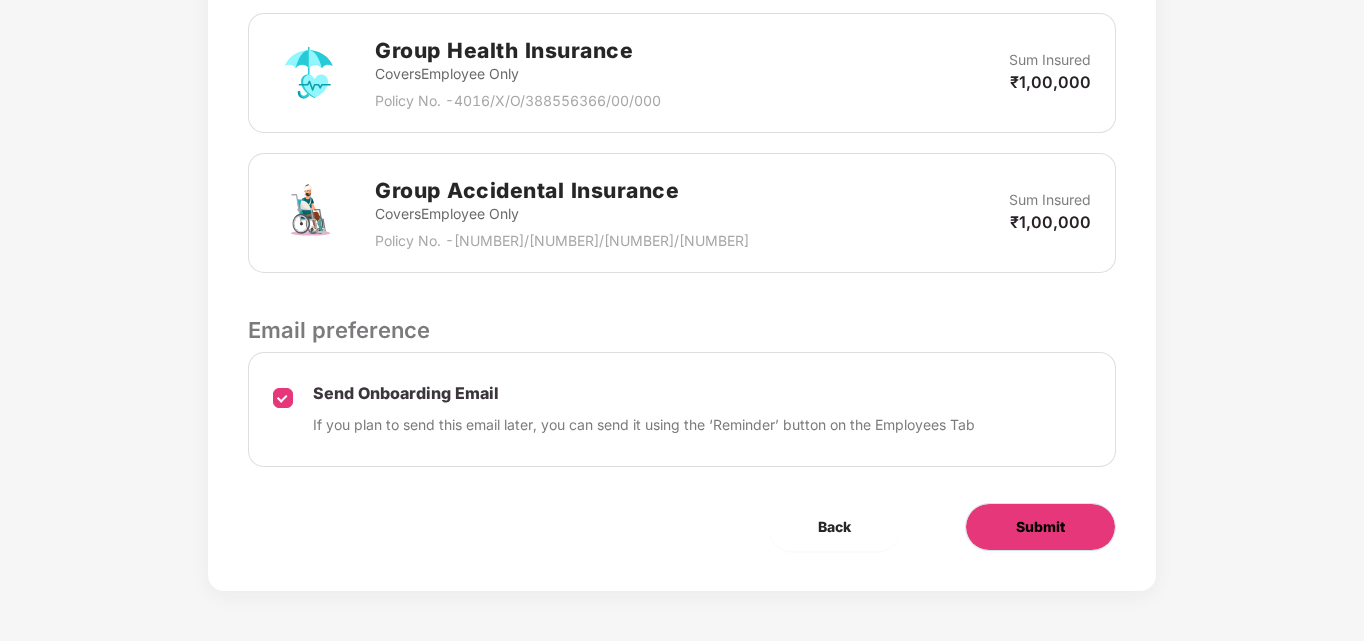 click on "Submit" at bounding box center [1040, 527] 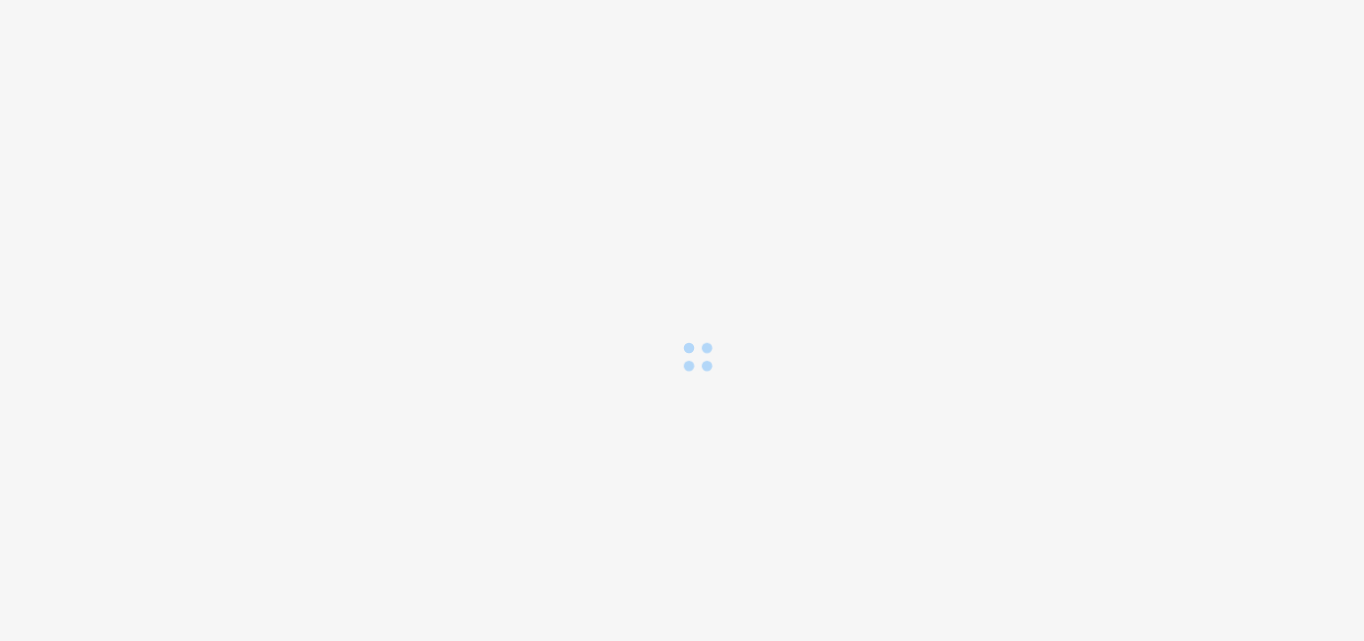 scroll, scrollTop: 0, scrollLeft: 0, axis: both 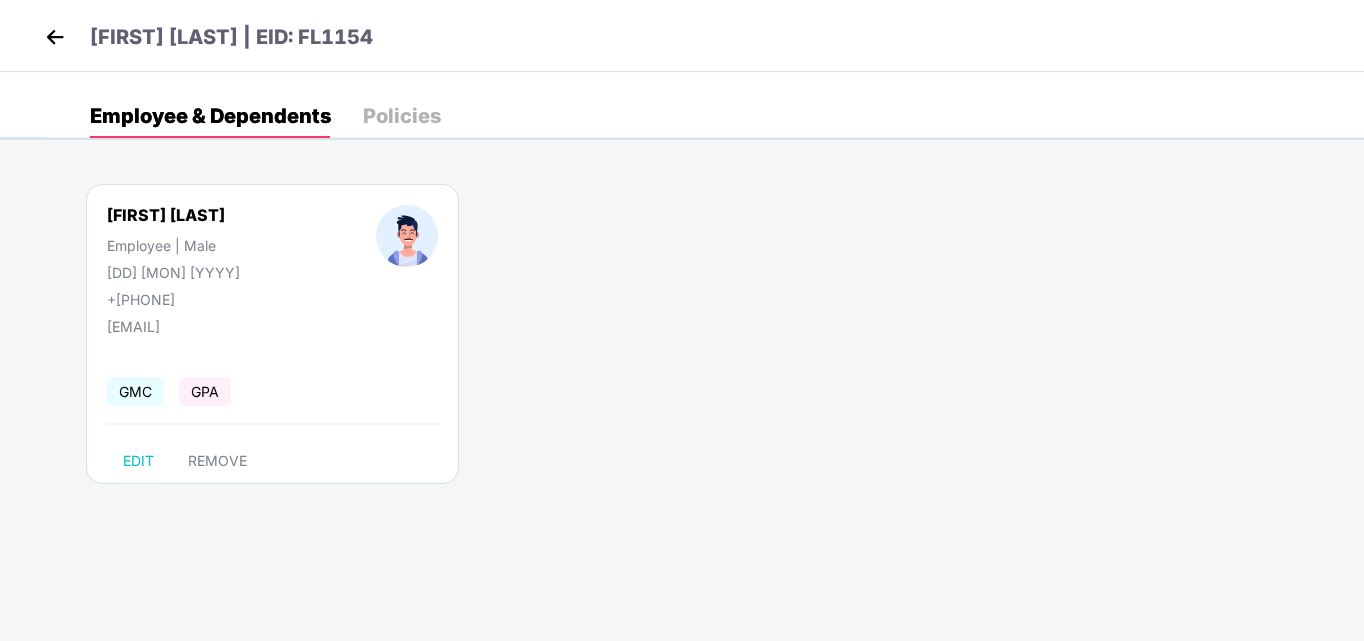 click at bounding box center [55, 37] 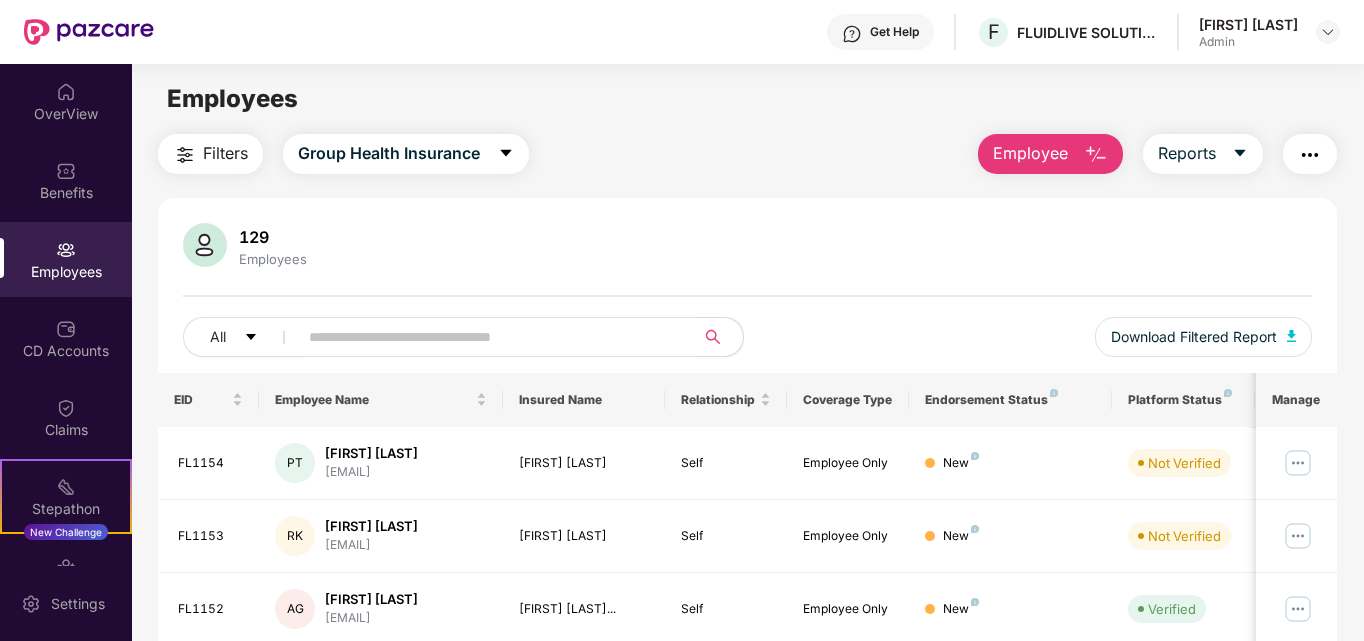 click at bounding box center (488, 337) 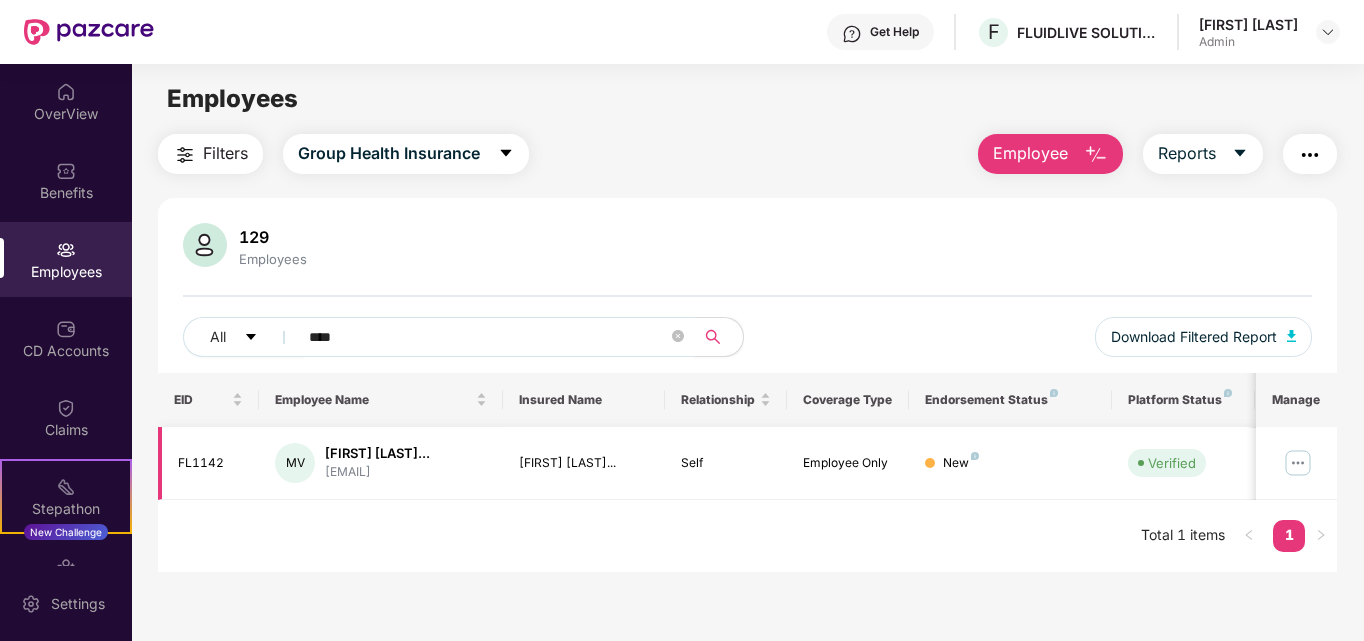 scroll, scrollTop: 64, scrollLeft: 0, axis: vertical 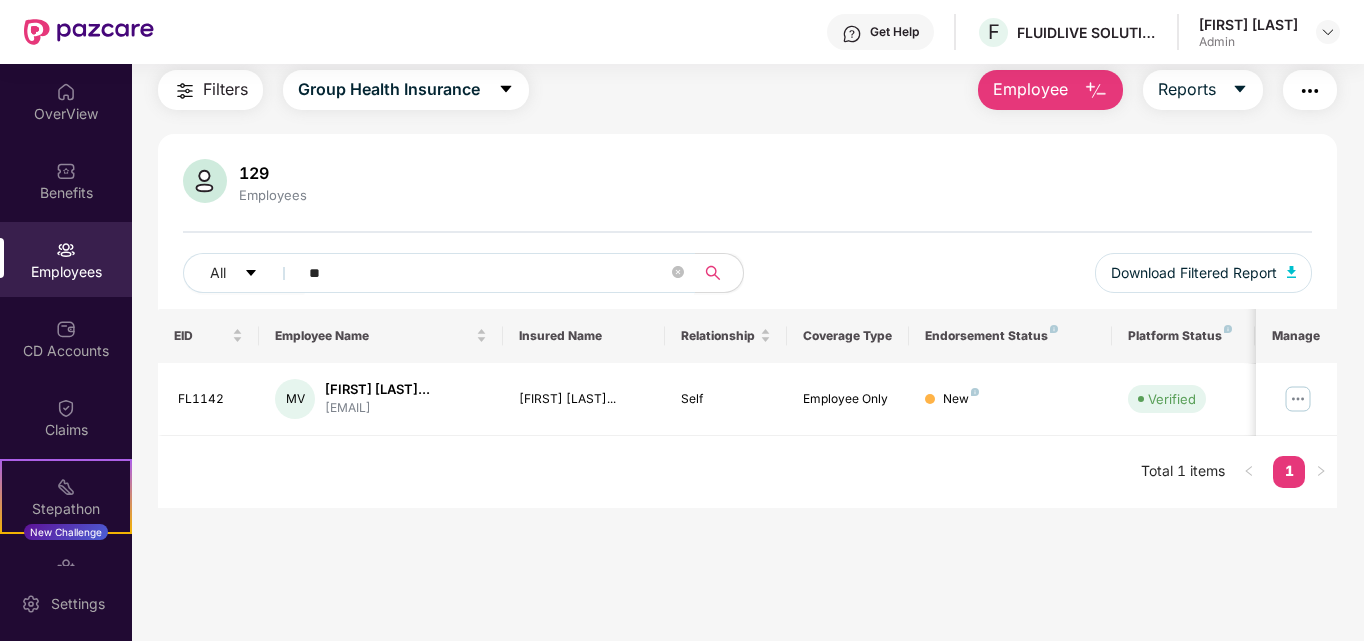 type on "*" 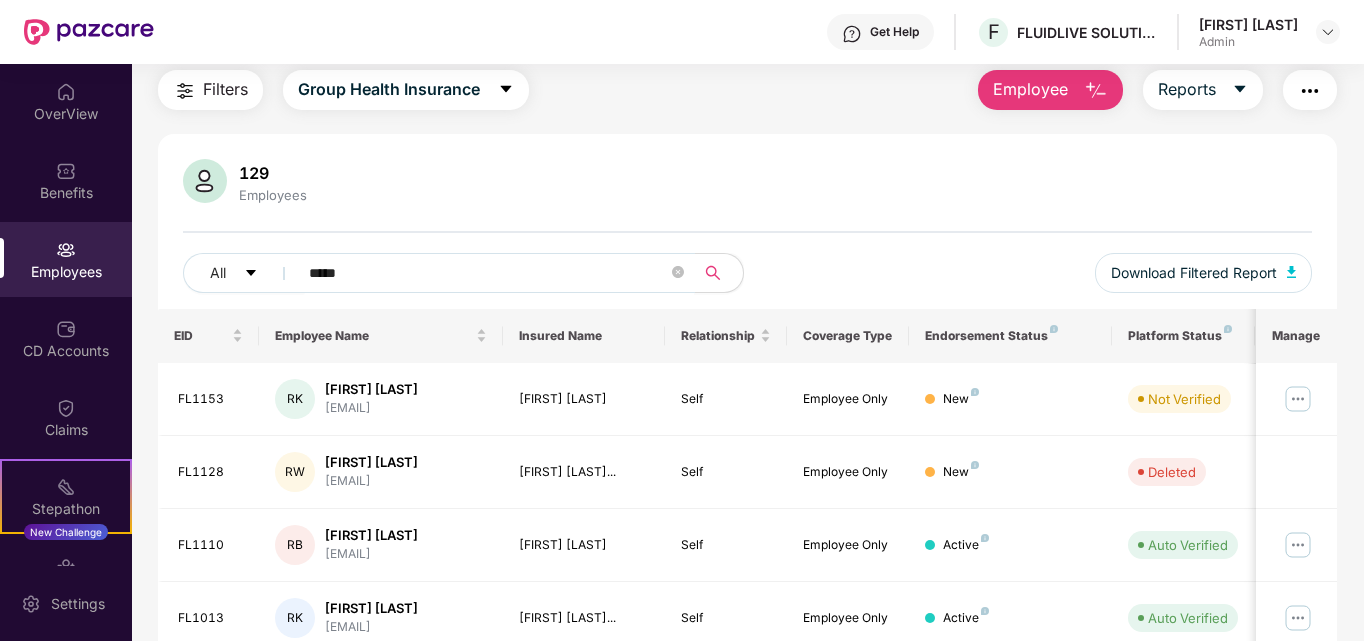 type on "*****" 